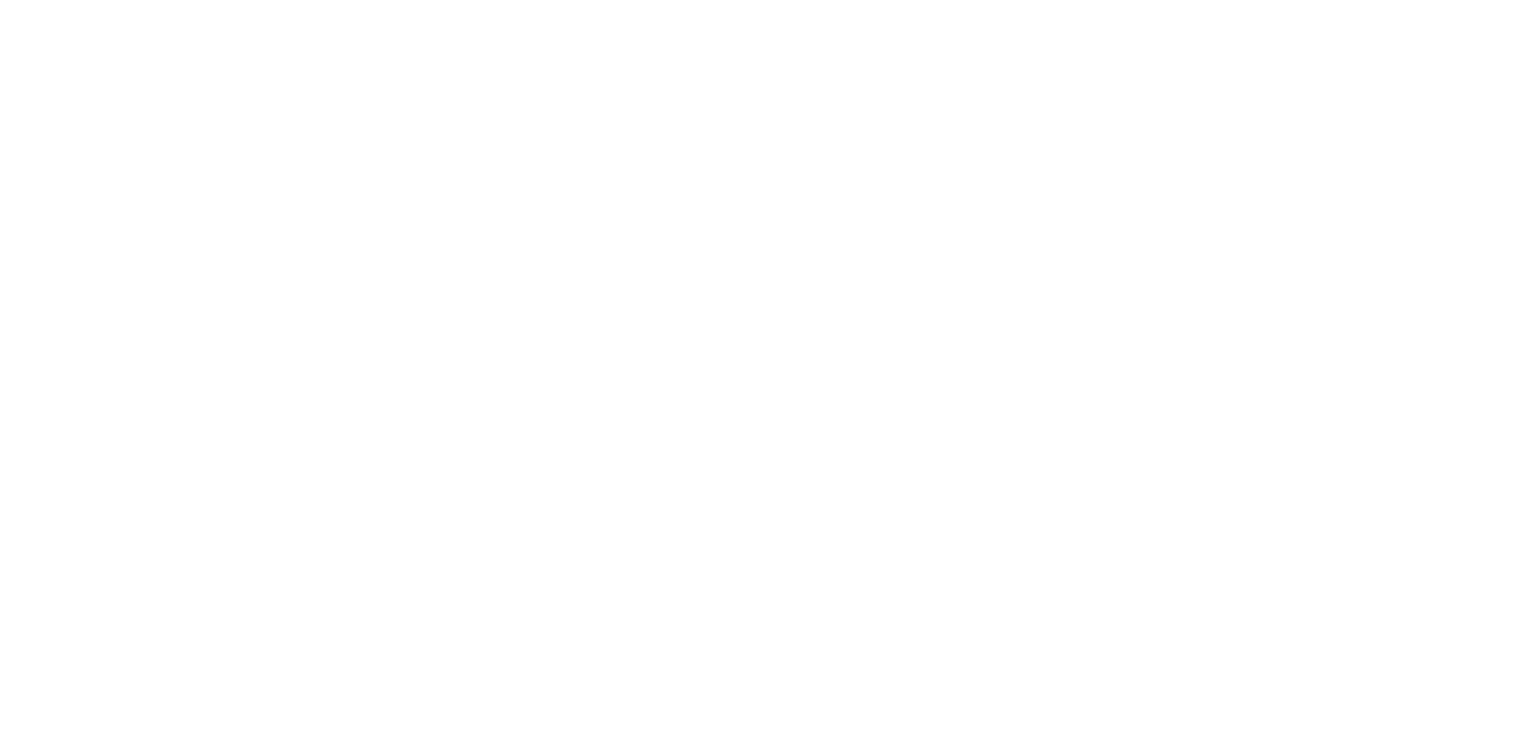 scroll, scrollTop: 0, scrollLeft: 0, axis: both 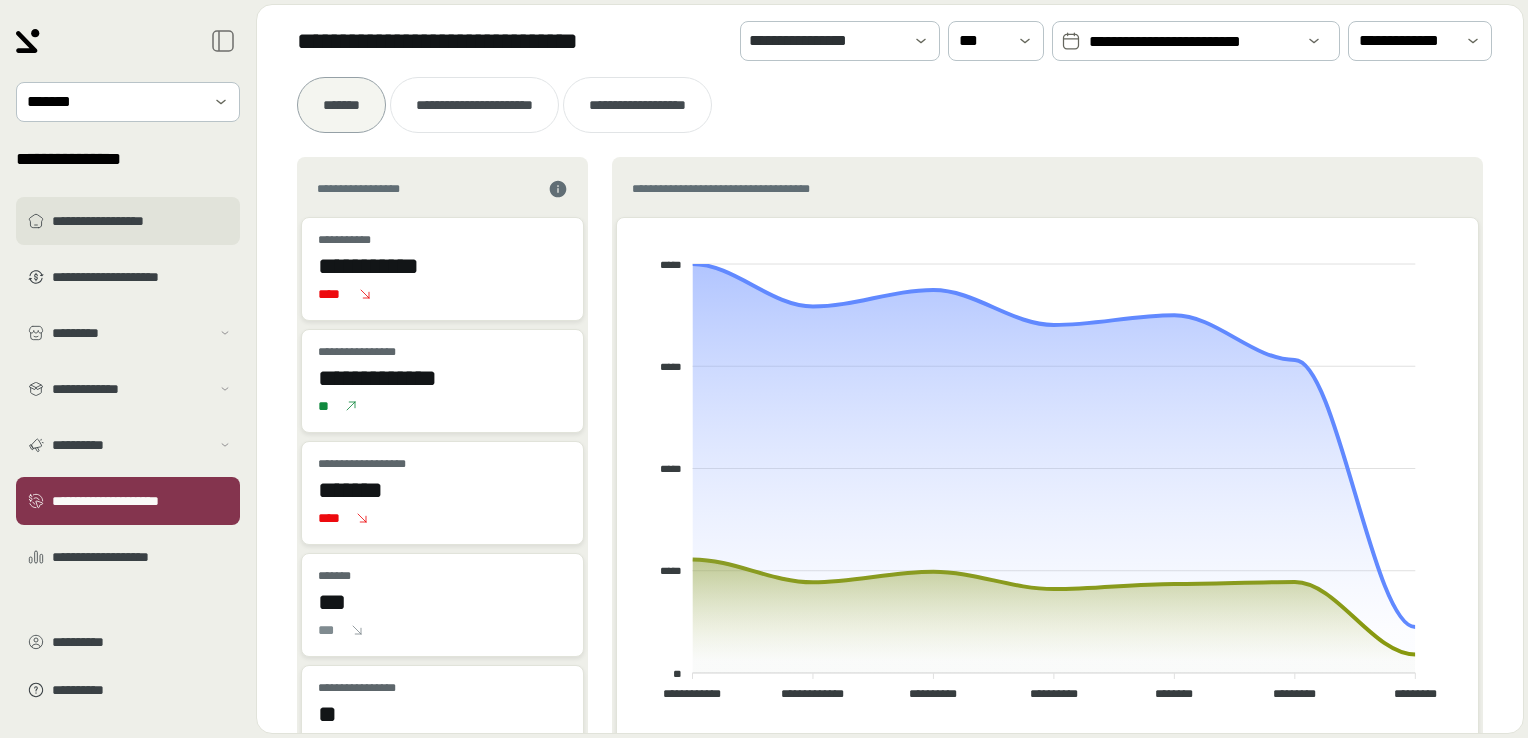 click on "**********" at bounding box center (142, 221) 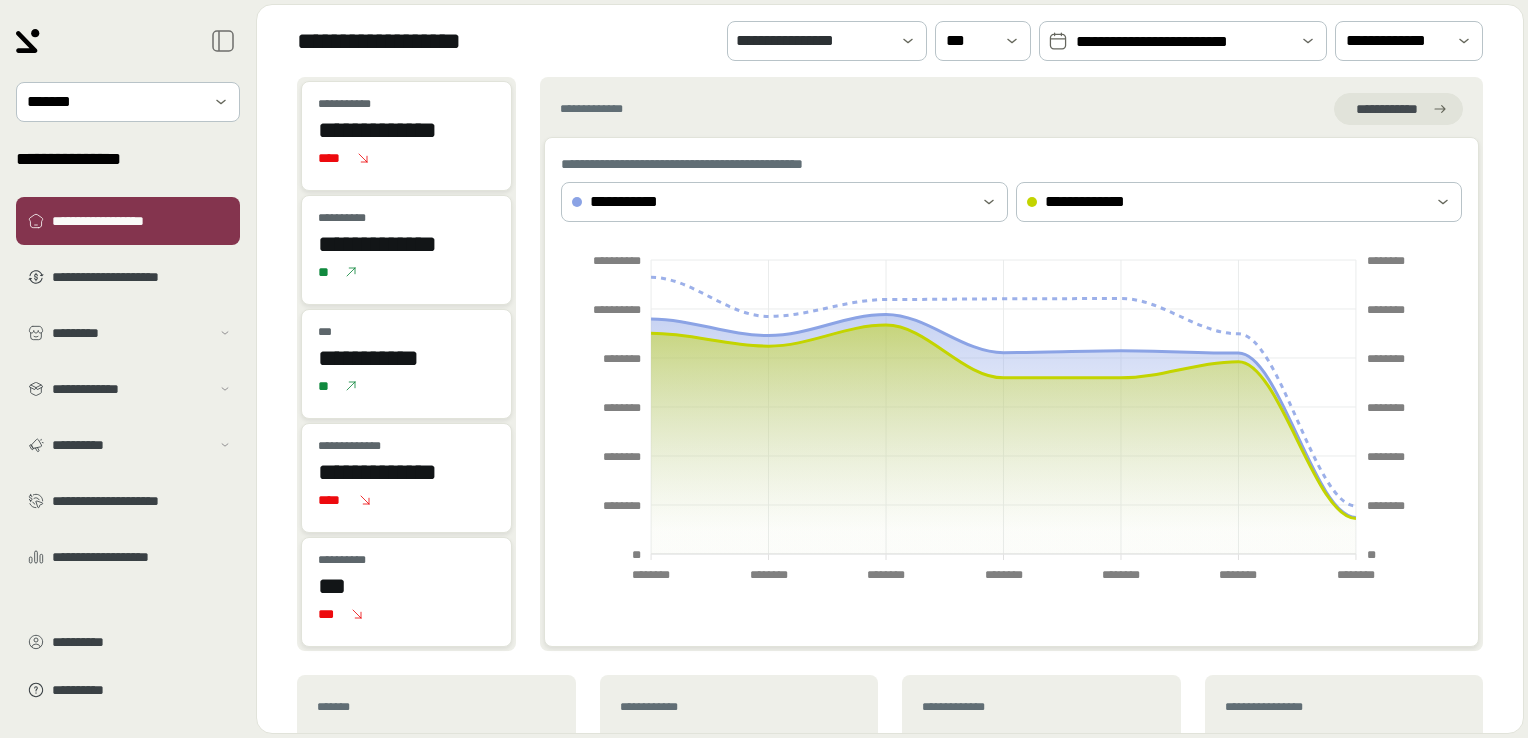 click at bounding box center [1308, 41] 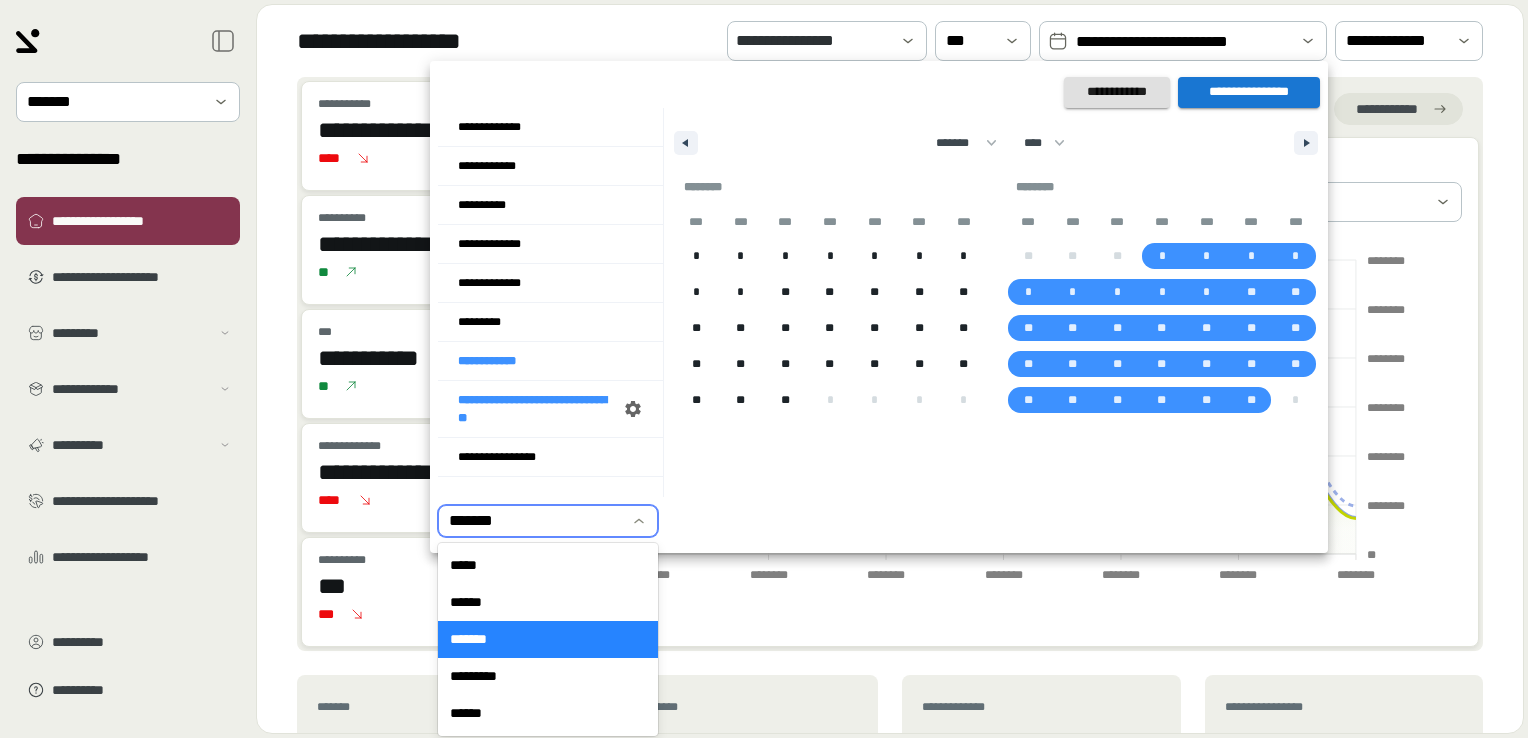 click on "*******" at bounding box center [534, 521] 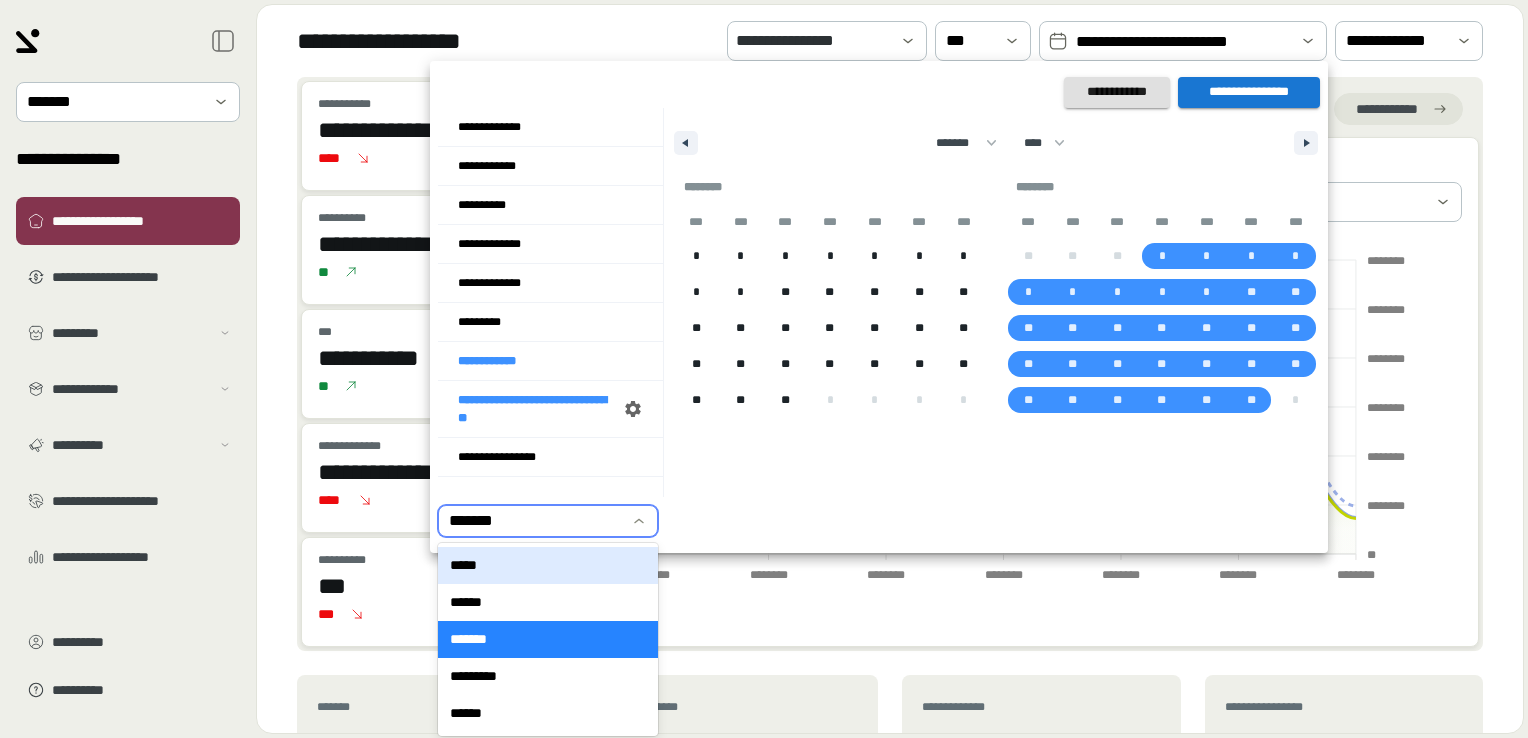 click on "*****" at bounding box center [548, 565] 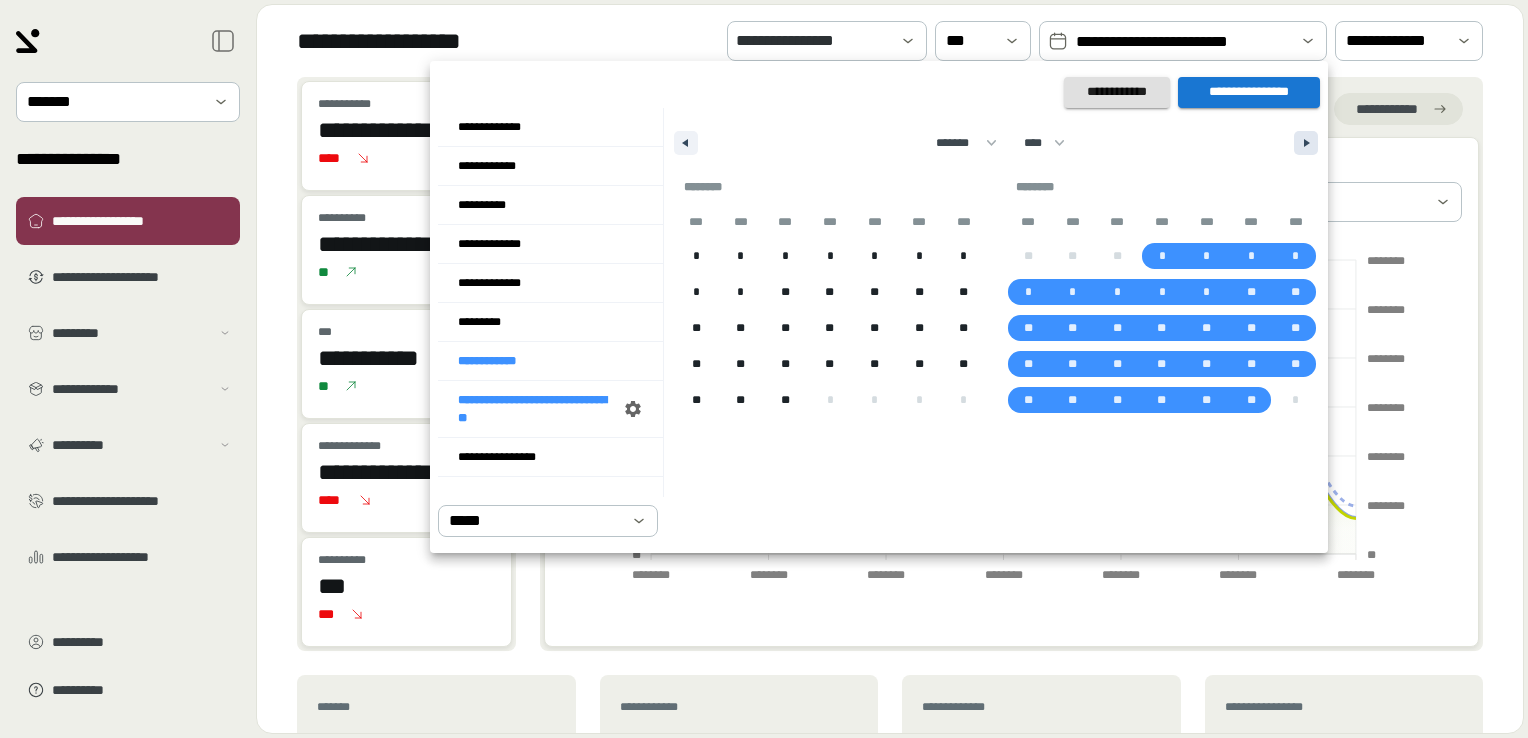 click at bounding box center (1306, 143) 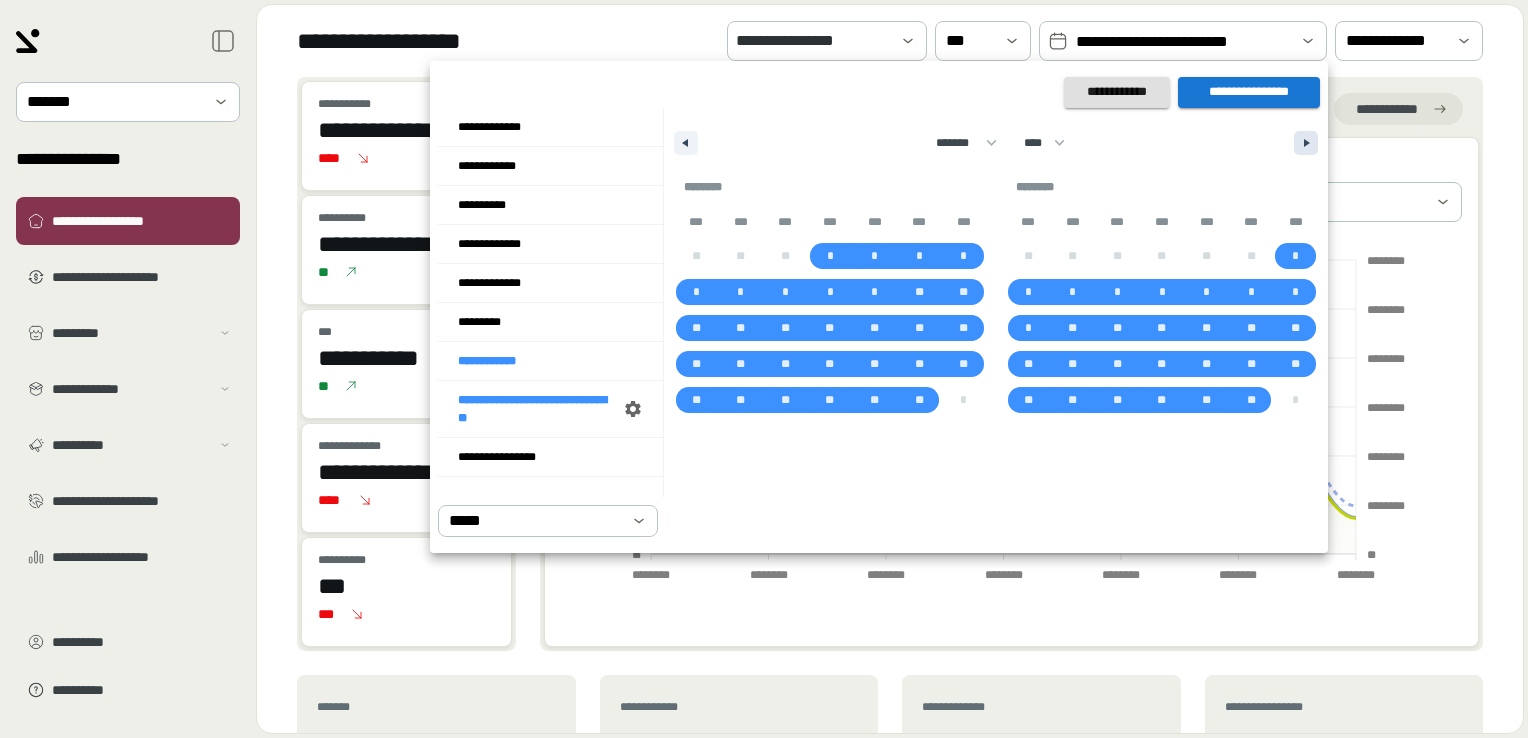 click at bounding box center [1306, 143] 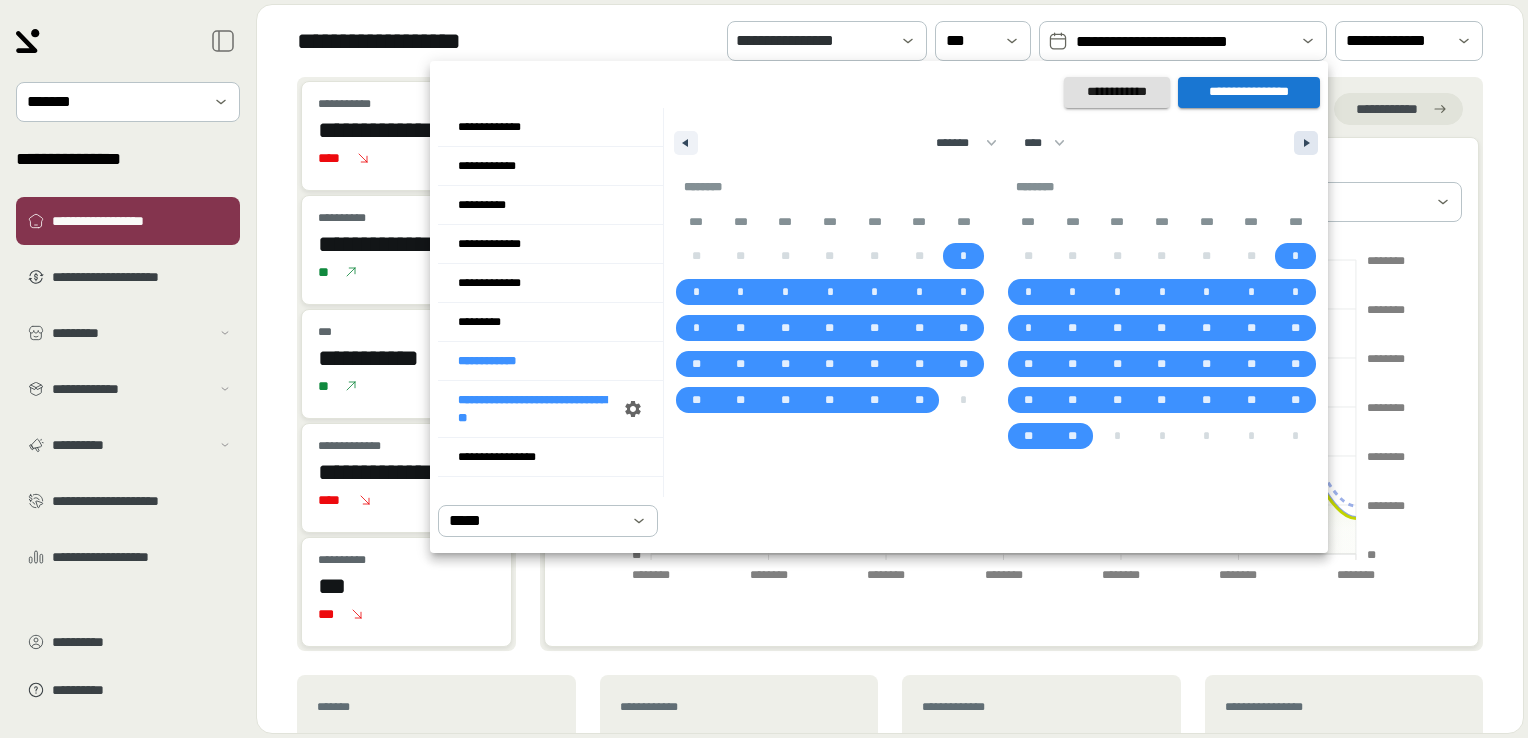 click at bounding box center [1306, 143] 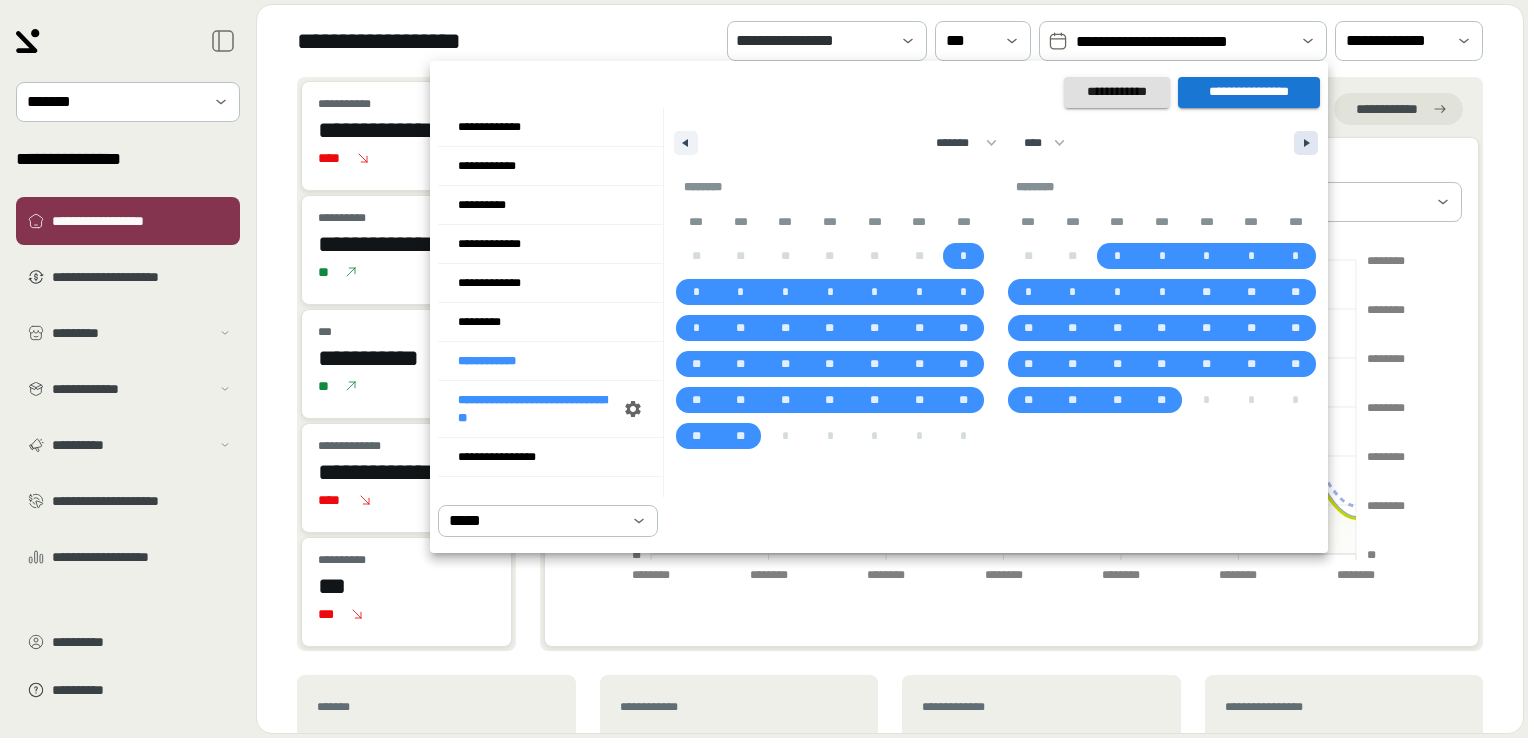 click at bounding box center [1306, 143] 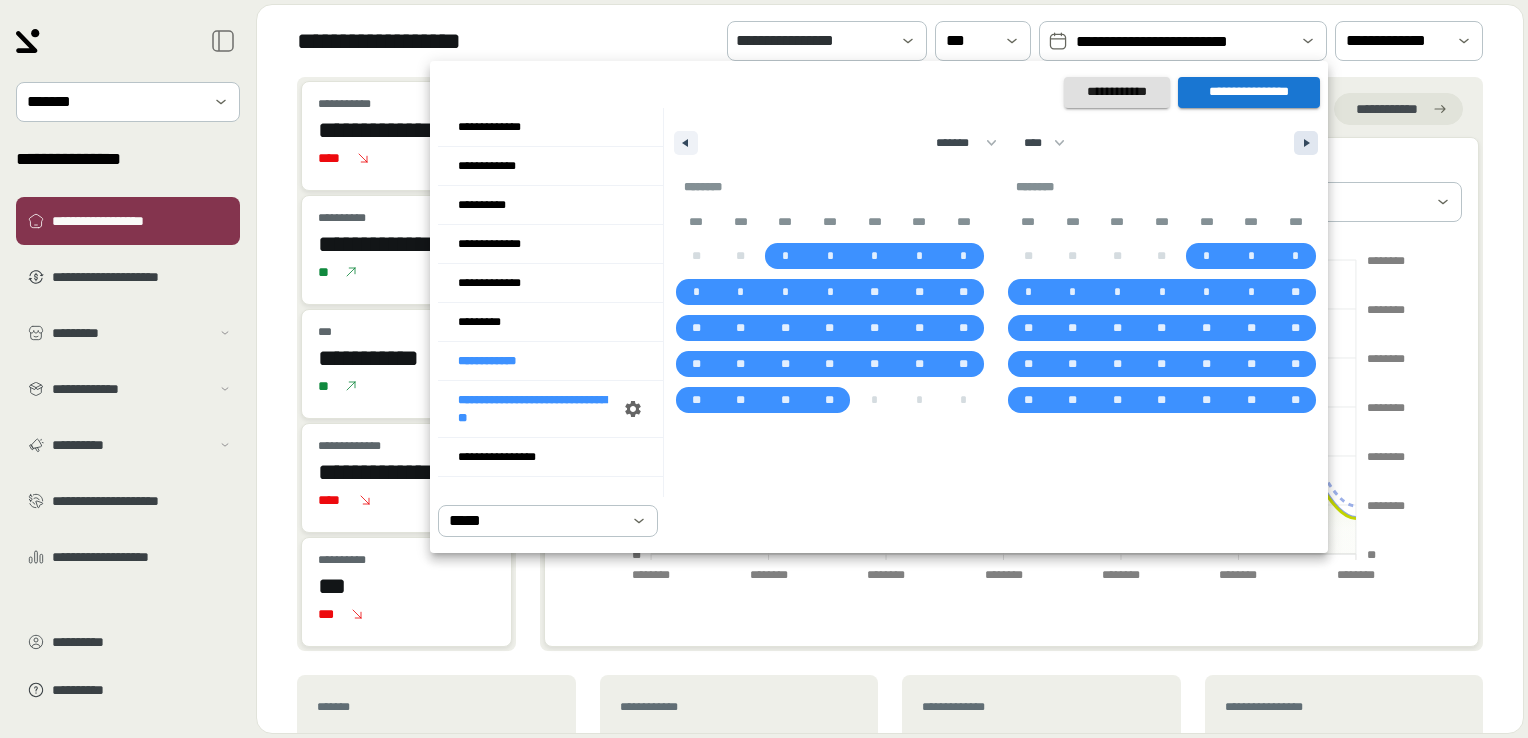 click at bounding box center [1306, 143] 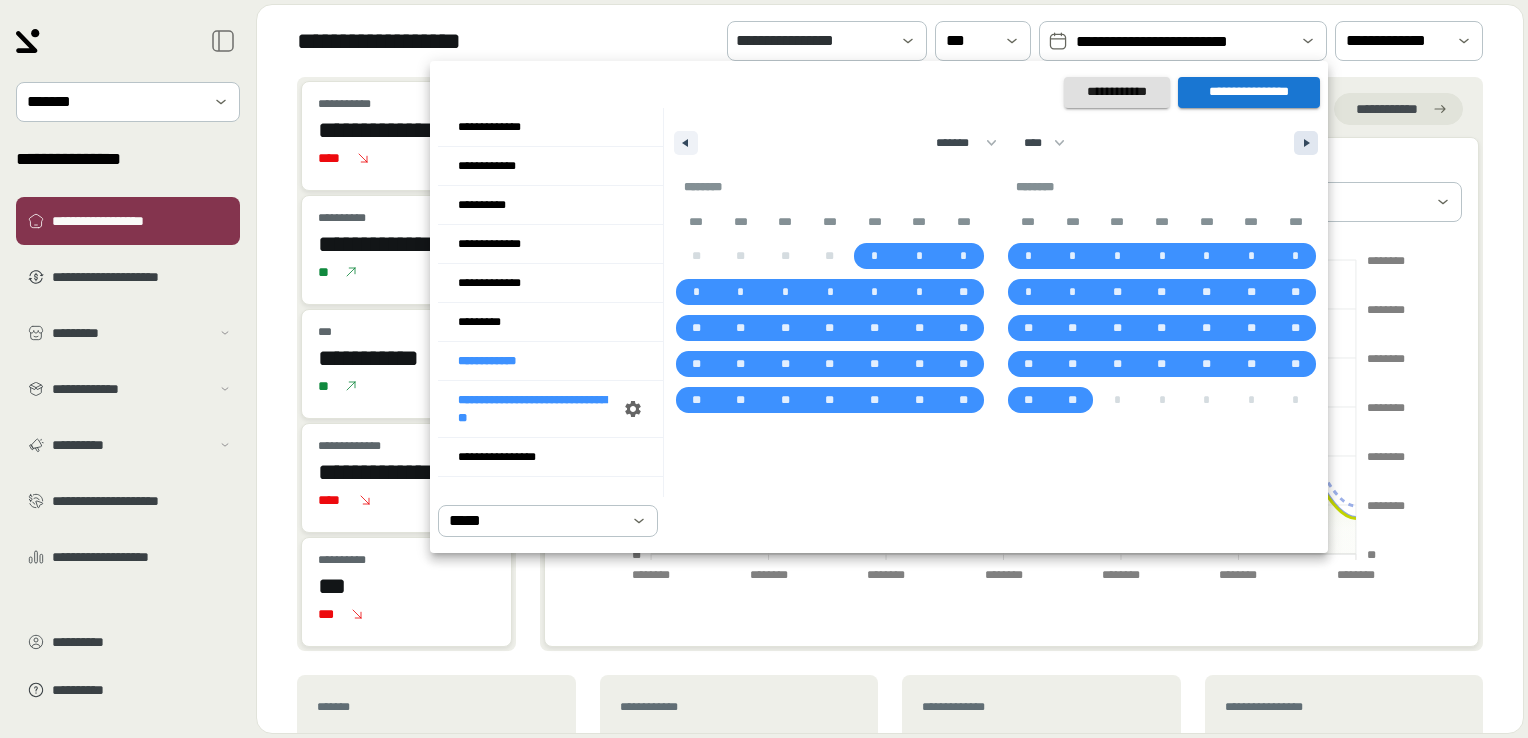 click at bounding box center (1306, 143) 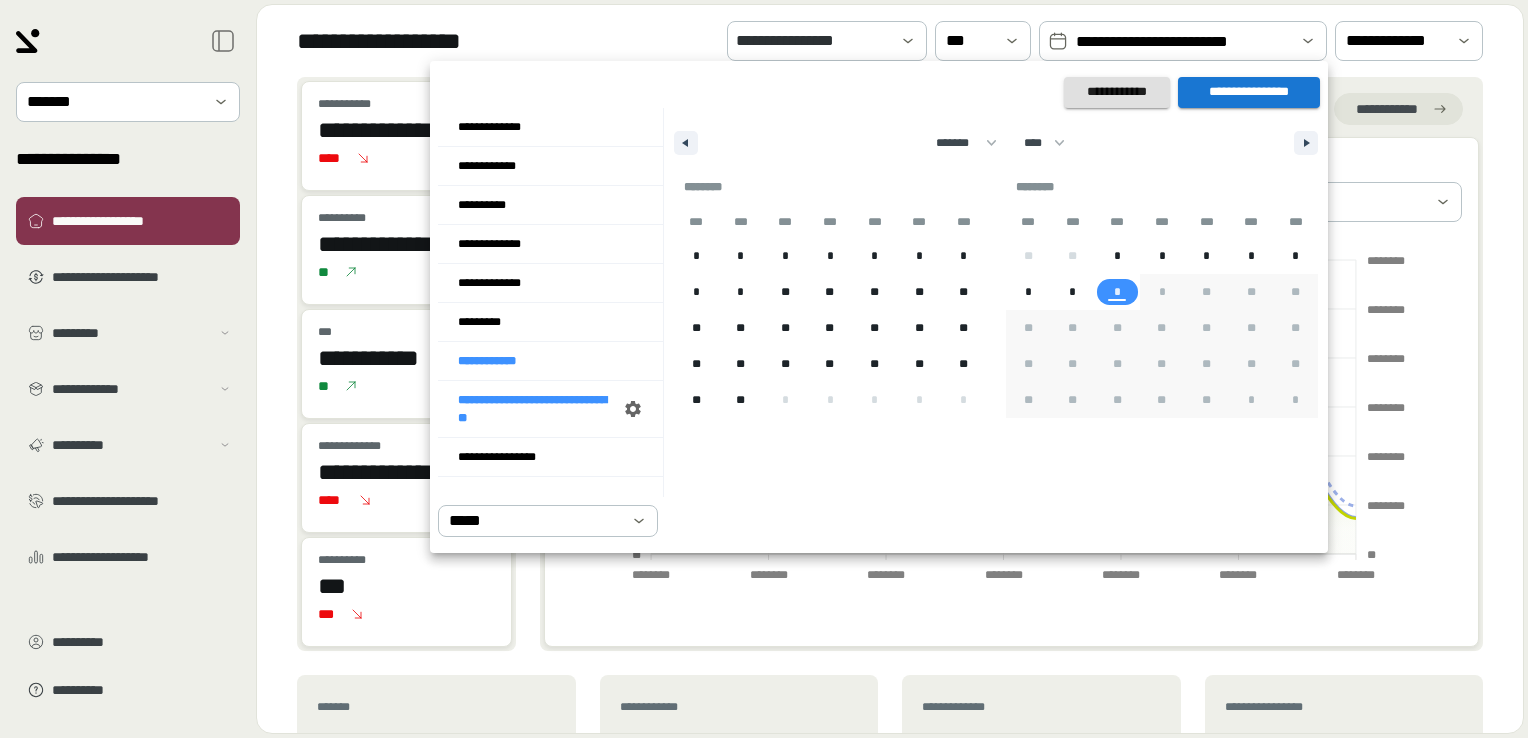 click on "*" at bounding box center [1117, 292] 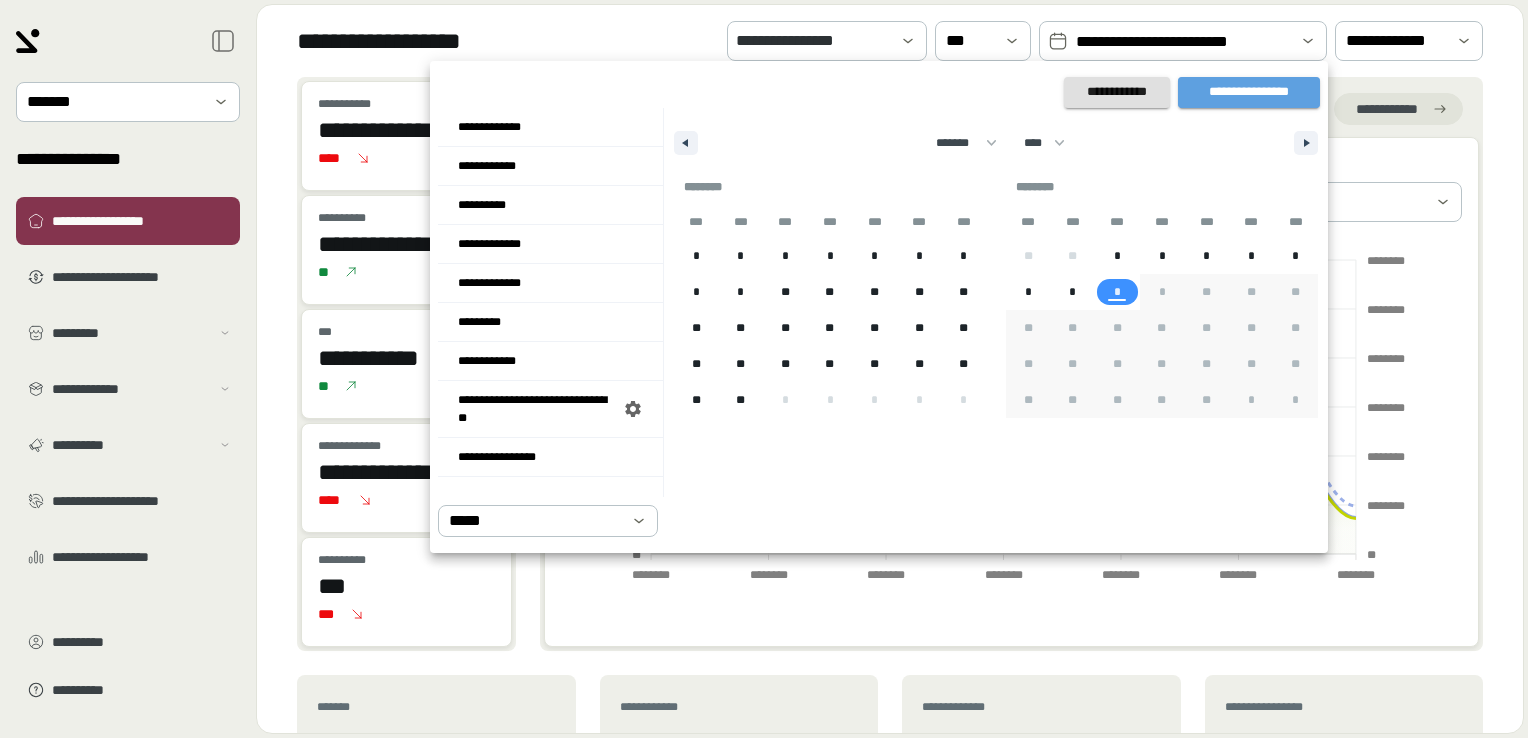 click on "**********" at bounding box center [1249, 92] 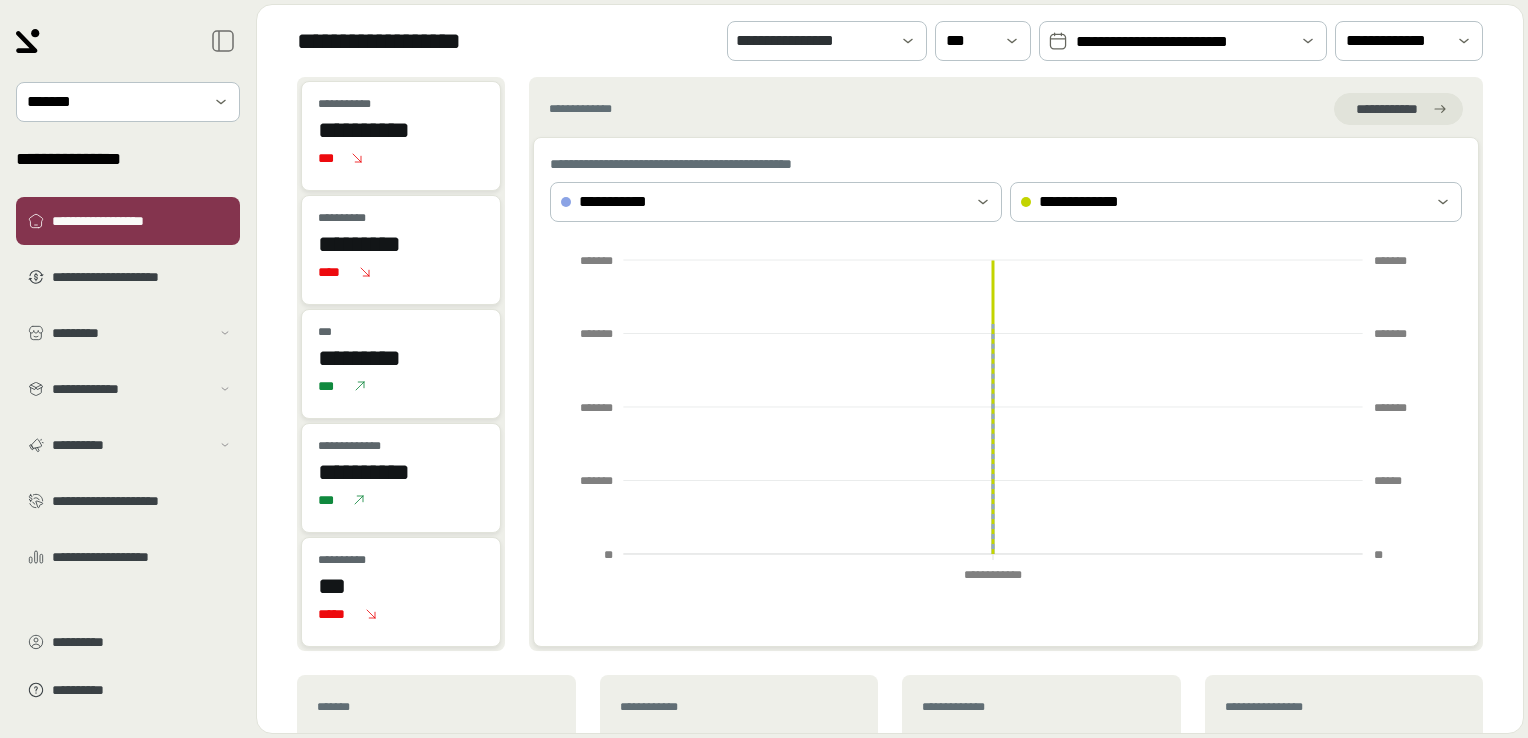 click at bounding box center (1308, 41) 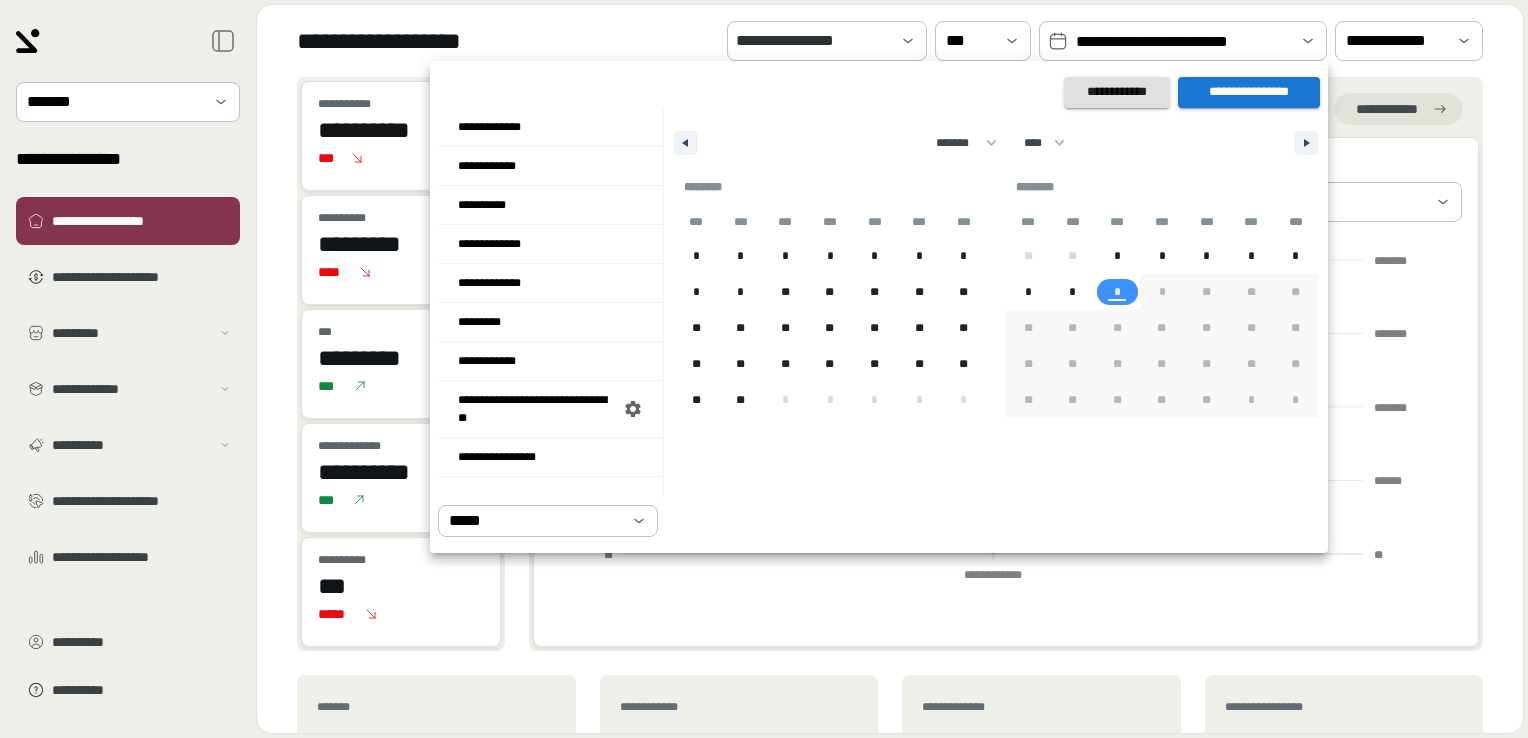 click at bounding box center [764, 369] 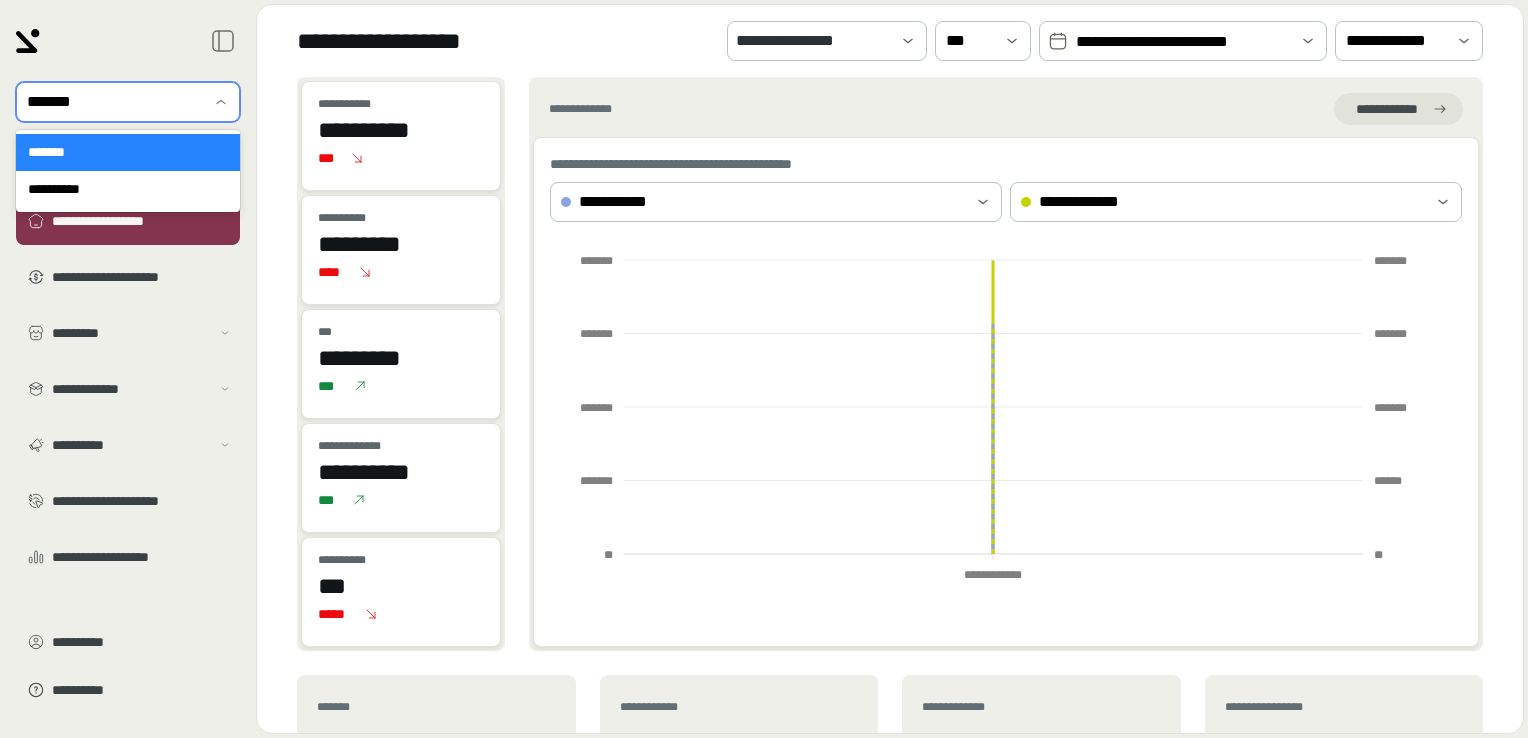 click at bounding box center (221, 102) 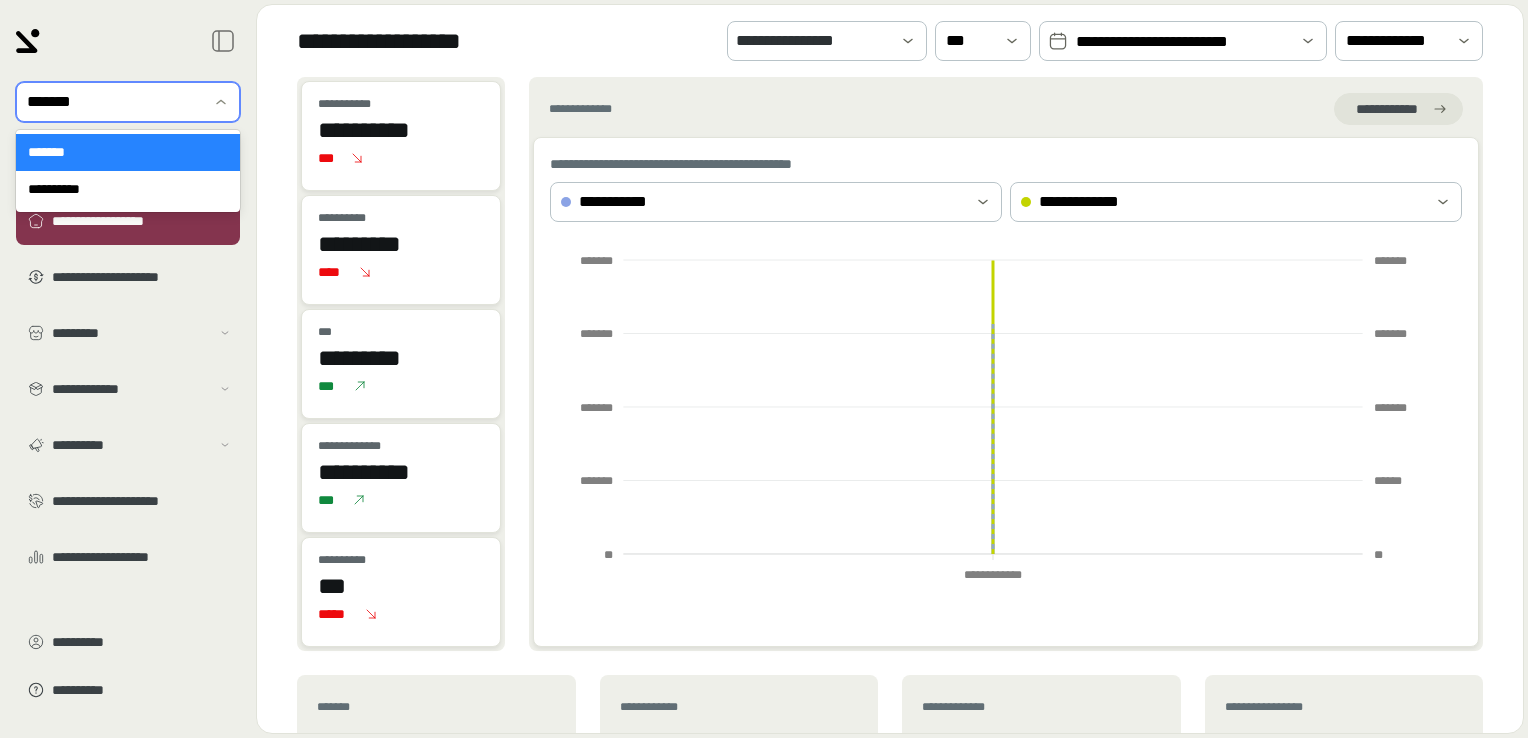 click at bounding box center (221, 102) 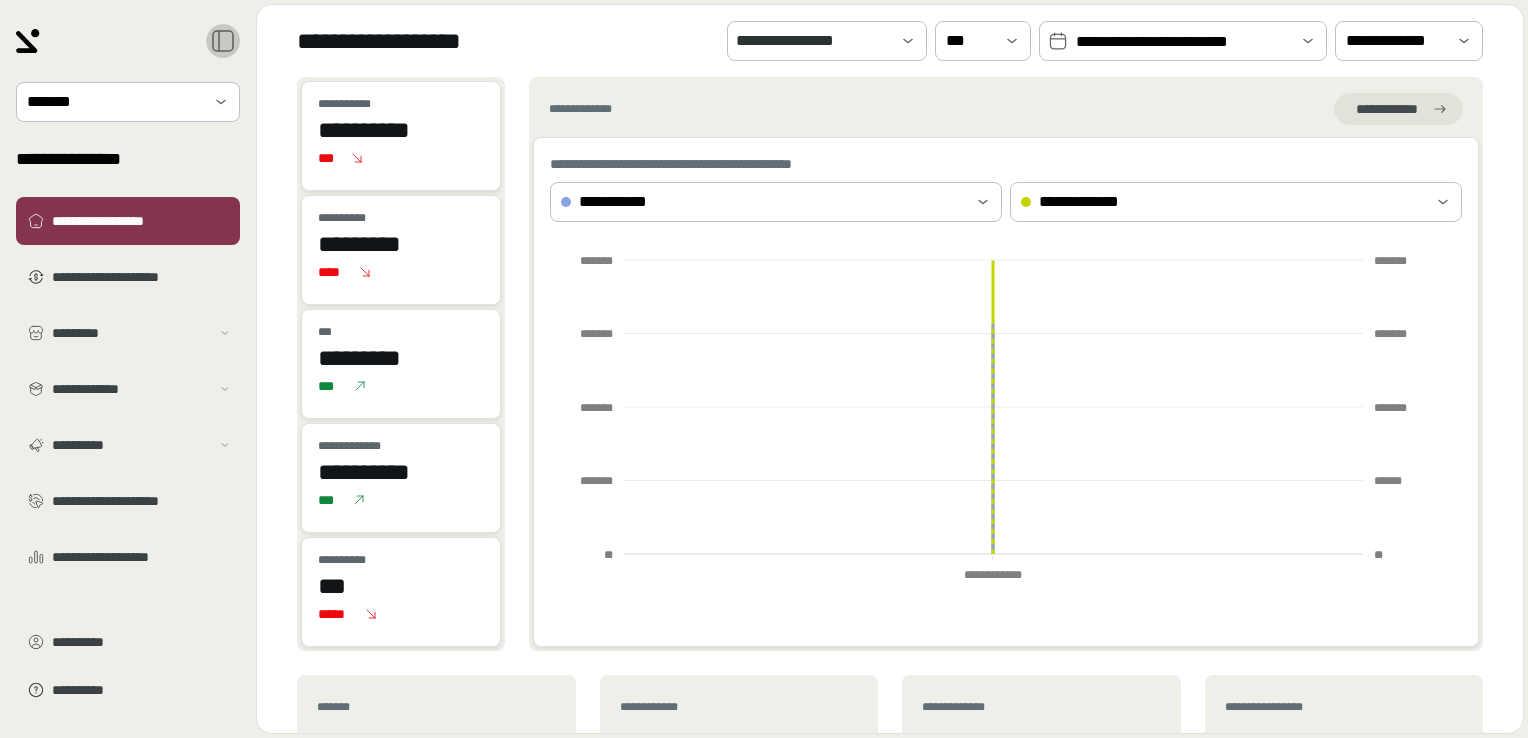 click 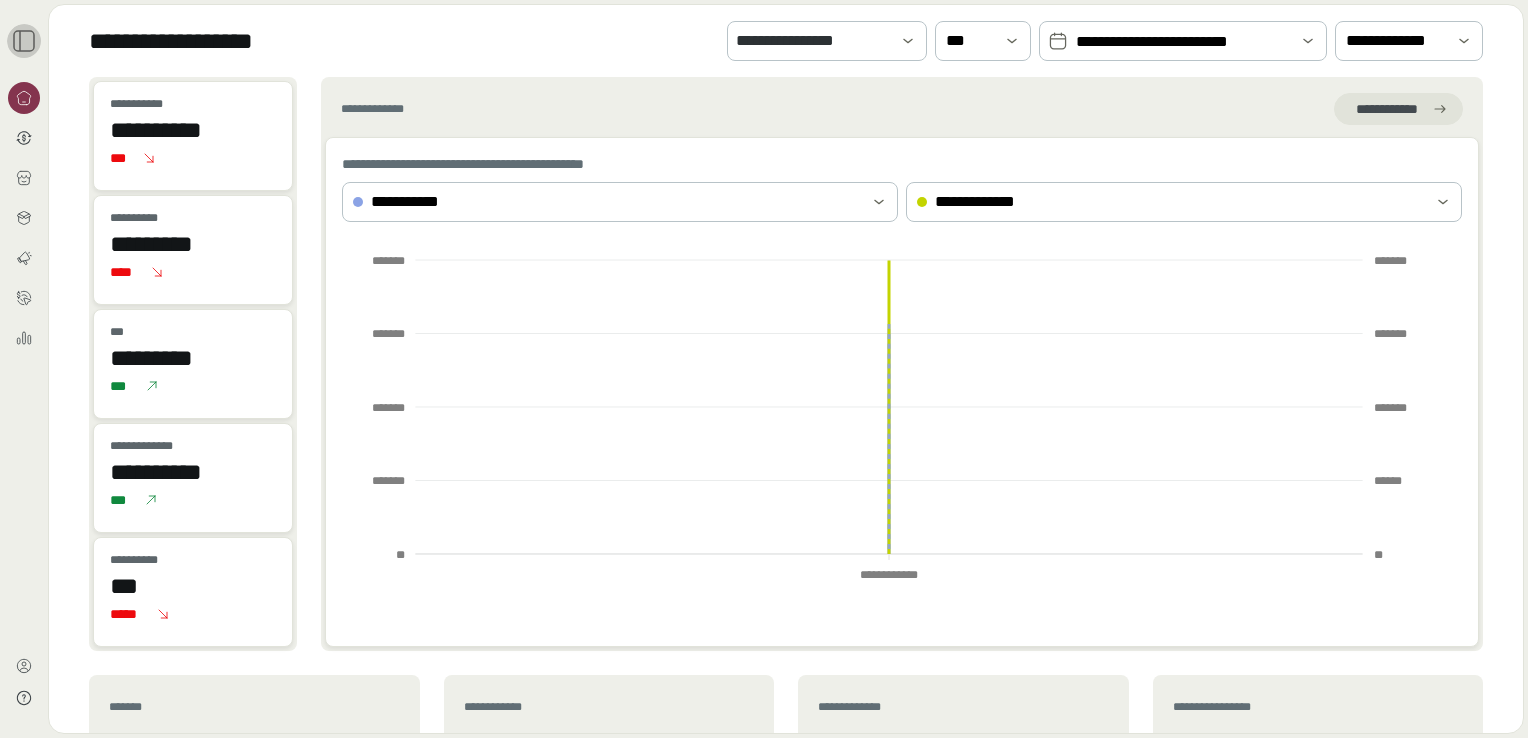 click 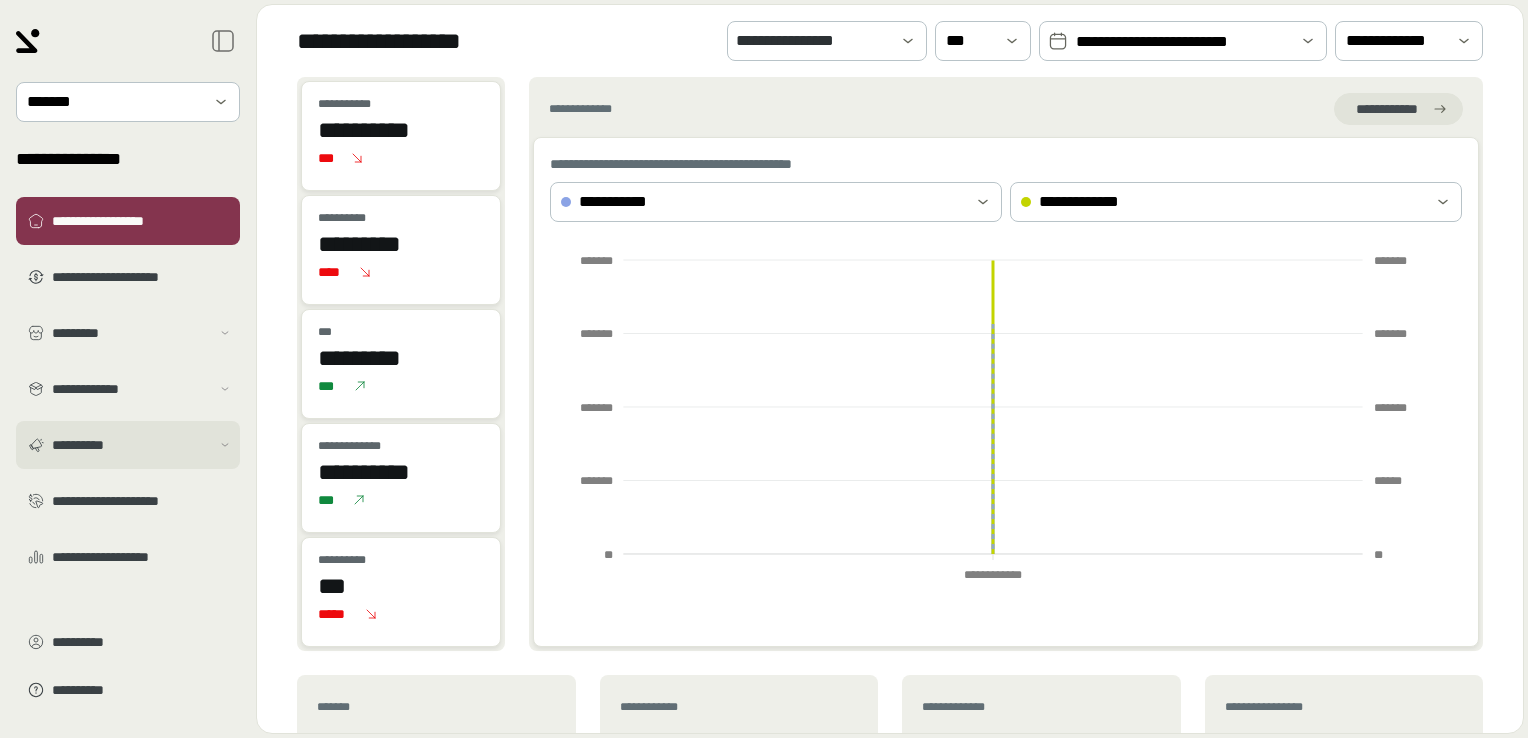 click on "**********" at bounding box center [131, 445] 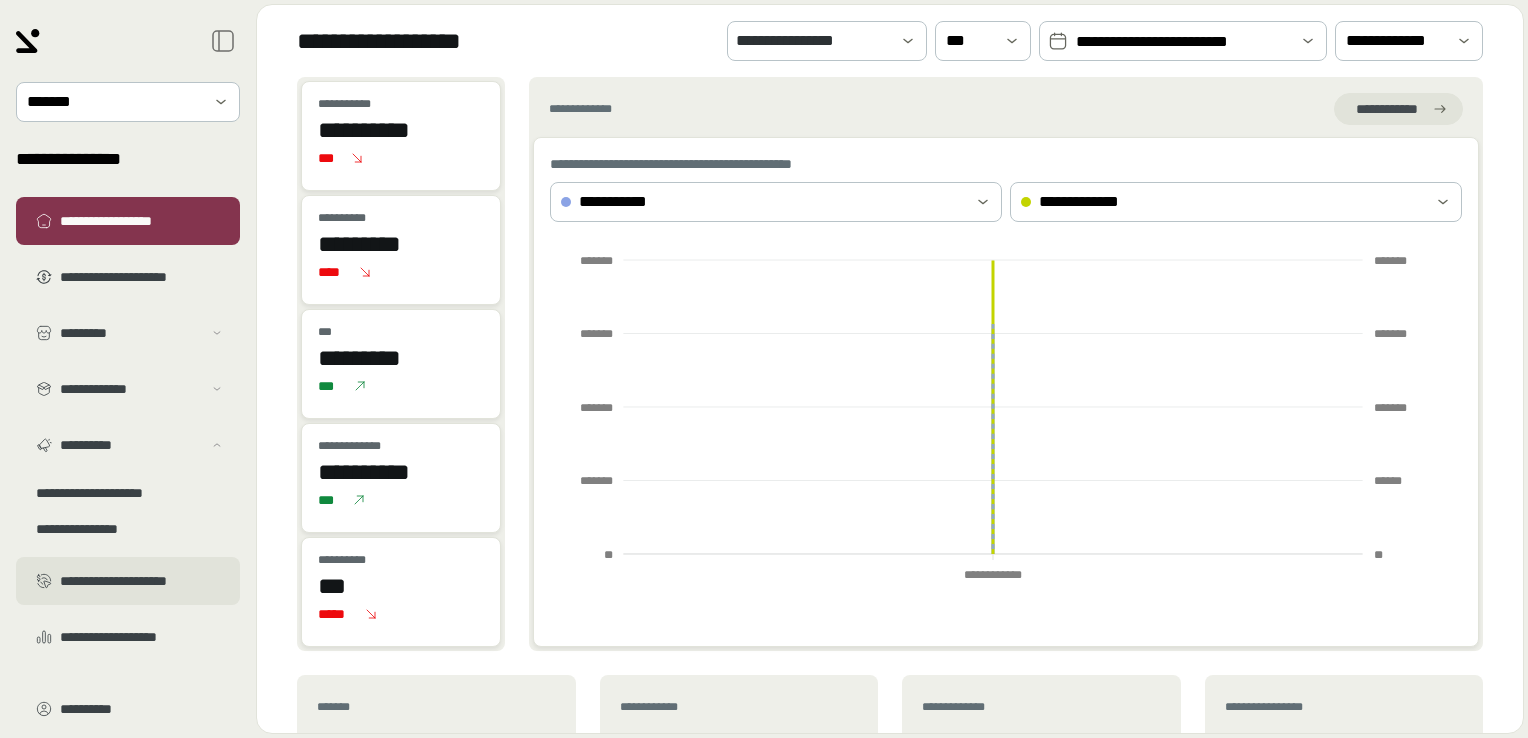 click on "**********" at bounding box center [142, 581] 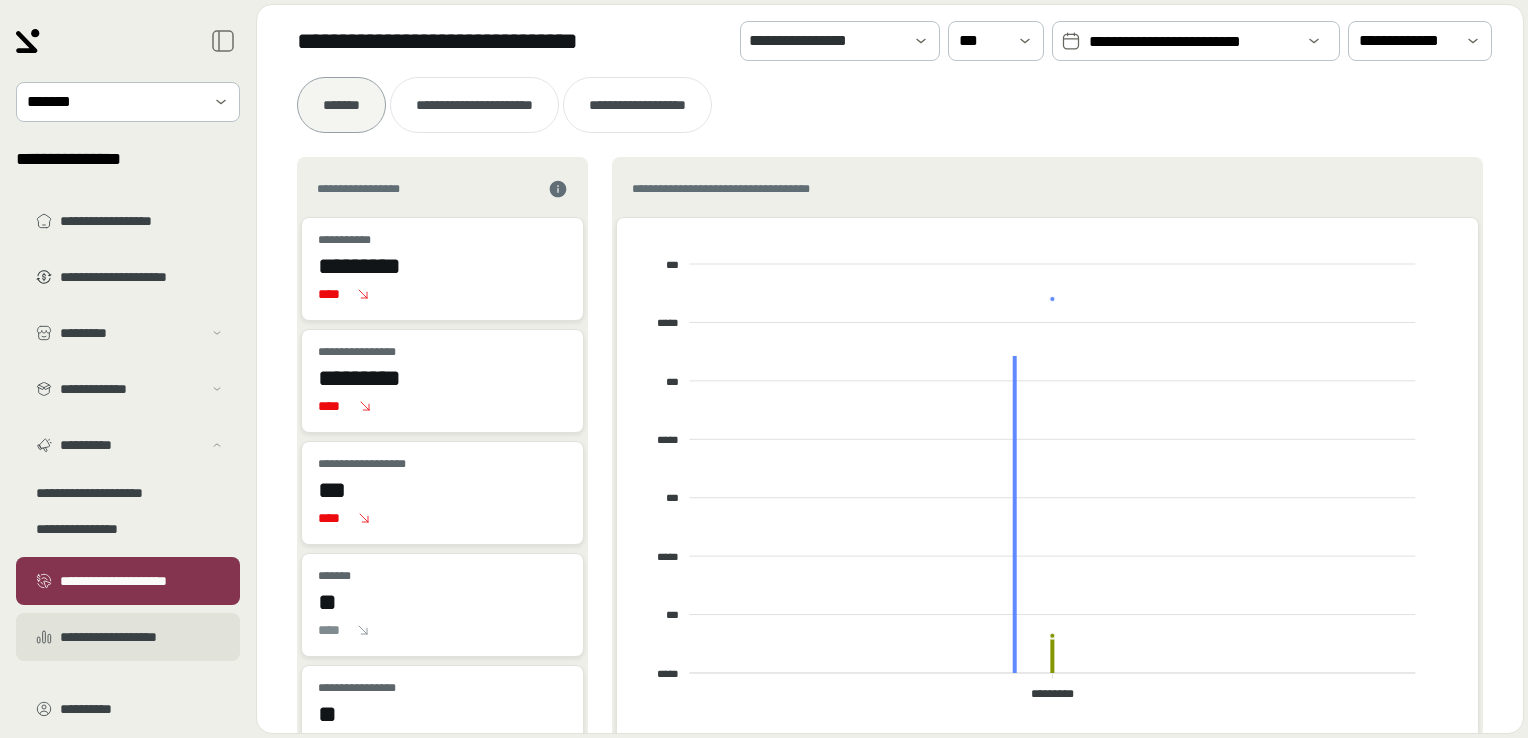 click on "**********" at bounding box center (128, 637) 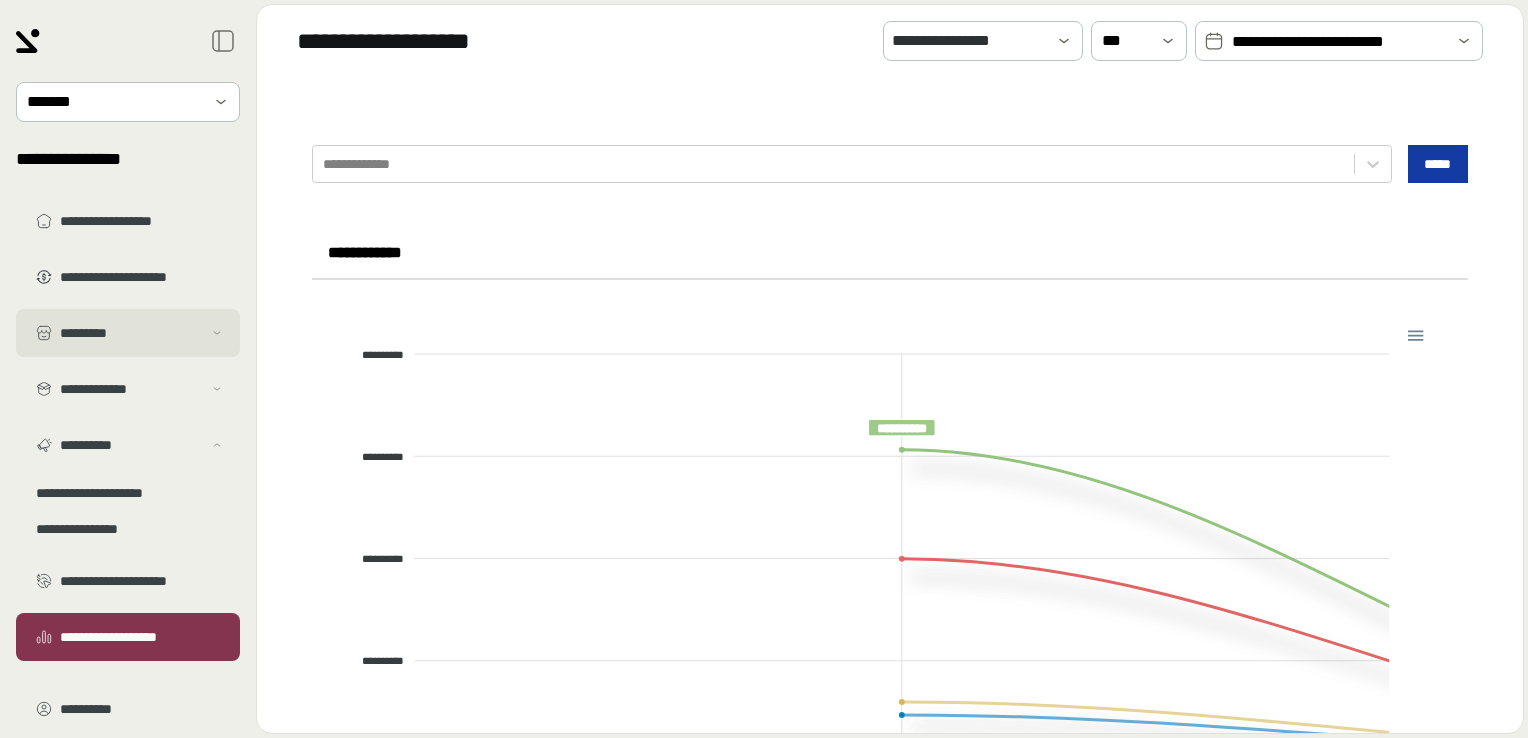 click on "*********" at bounding box center [131, 333] 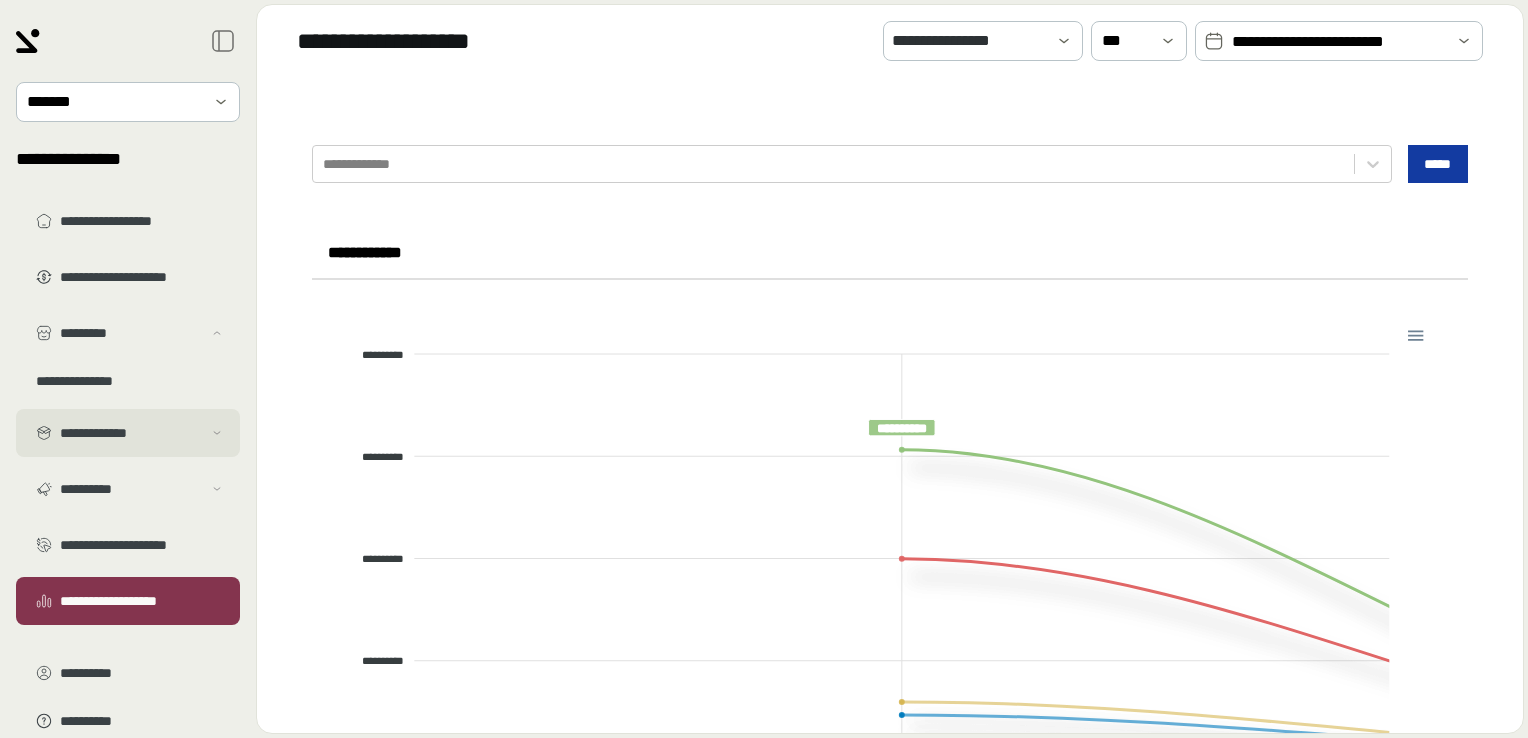 click on "**********" at bounding box center [131, 433] 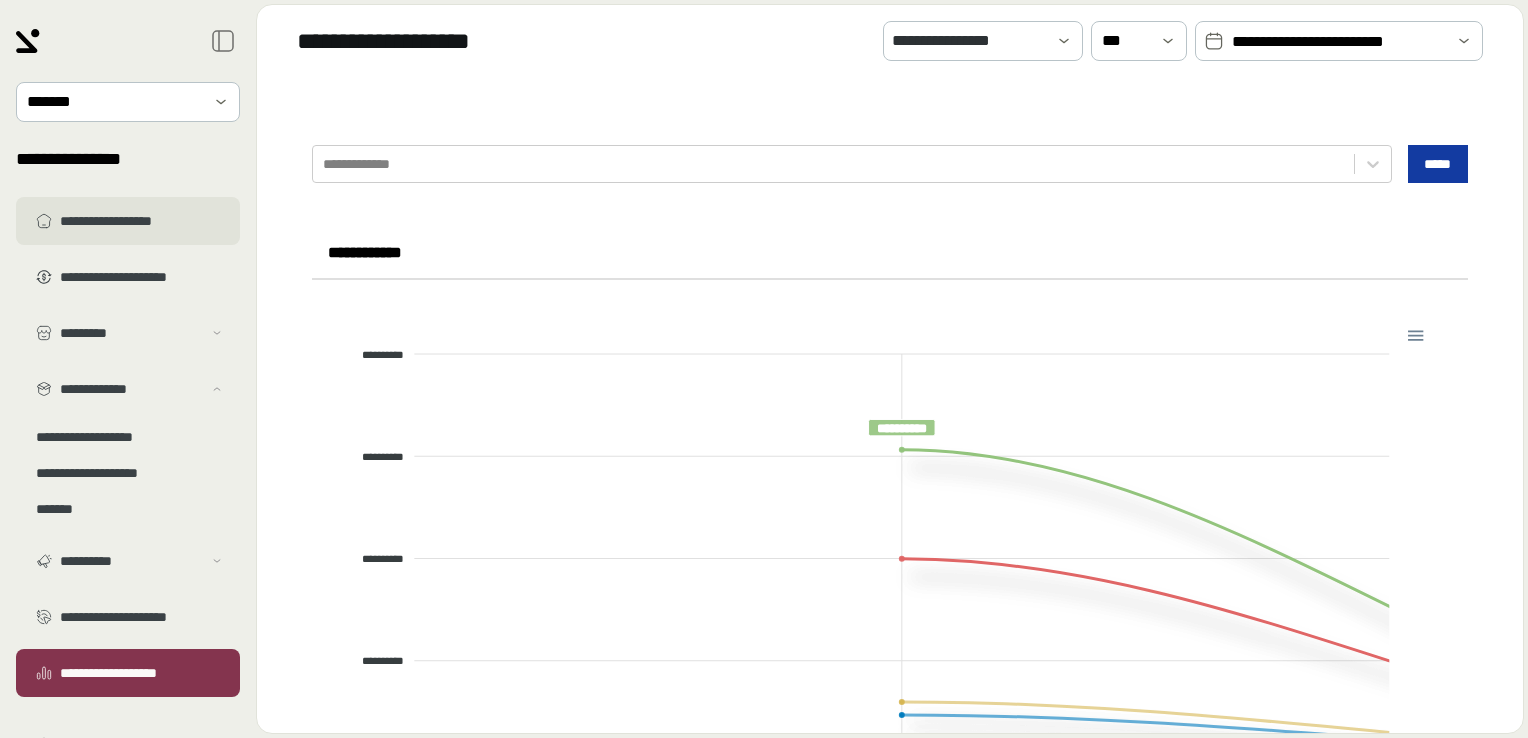 click on "**********" at bounding box center [142, 221] 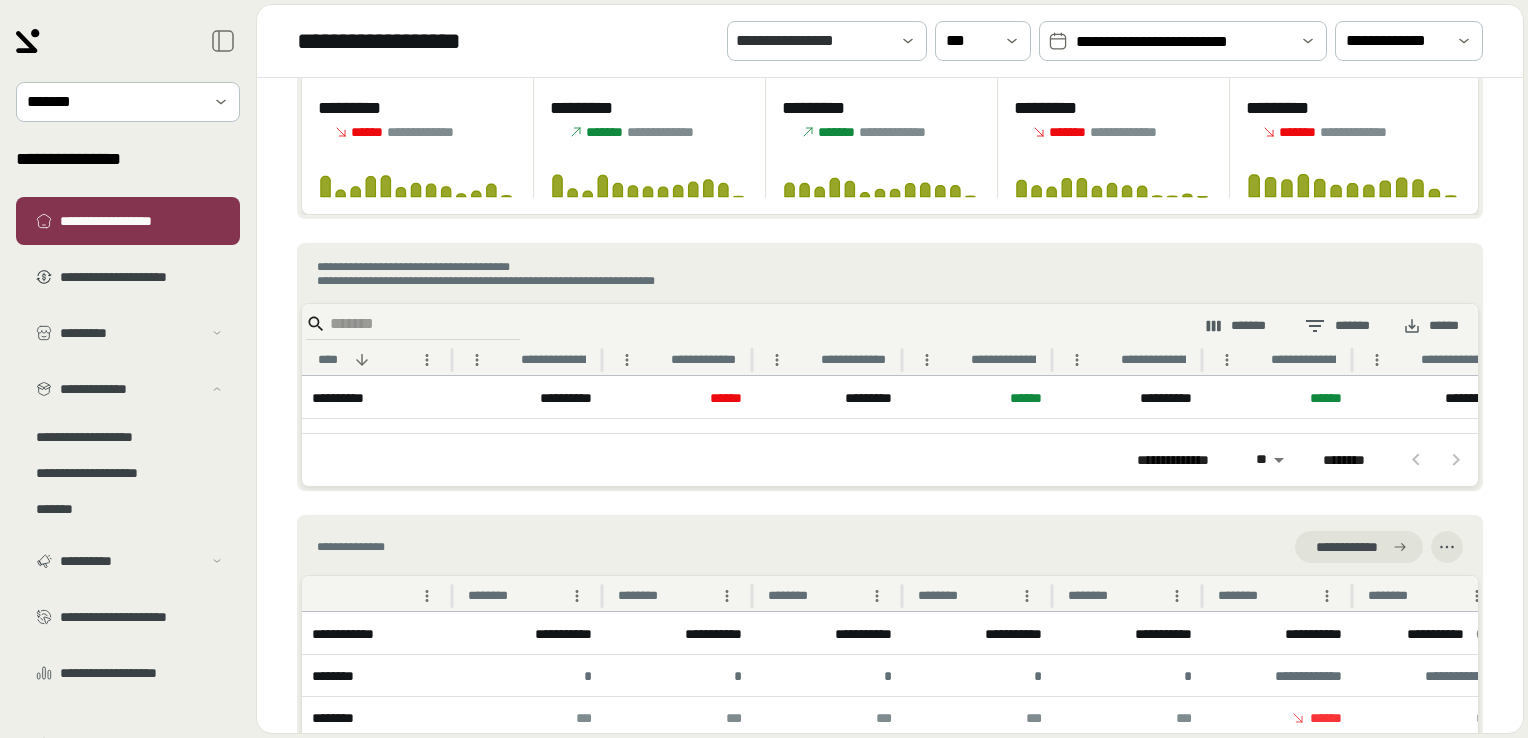 scroll, scrollTop: 1114, scrollLeft: 0, axis: vertical 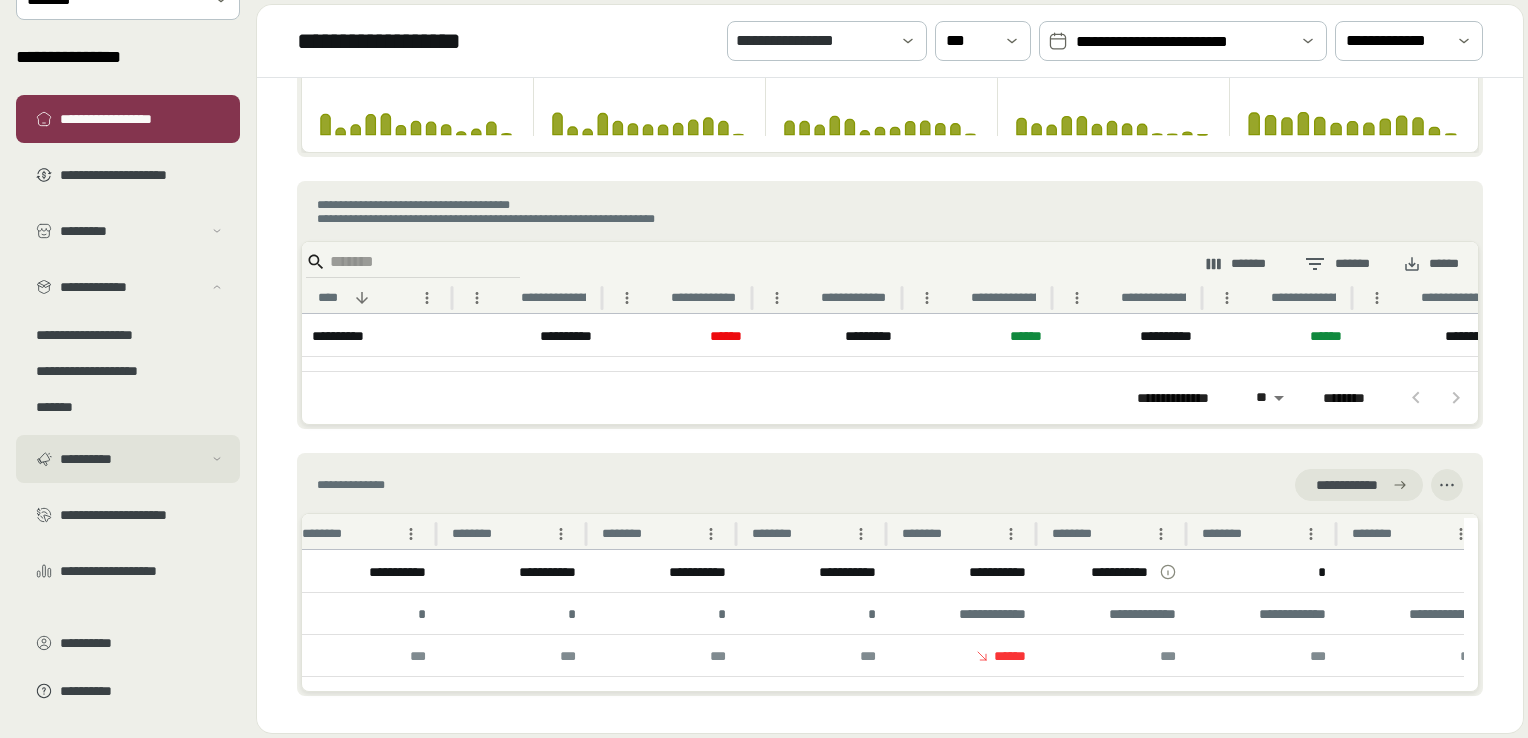 click on "**********" at bounding box center [131, 459] 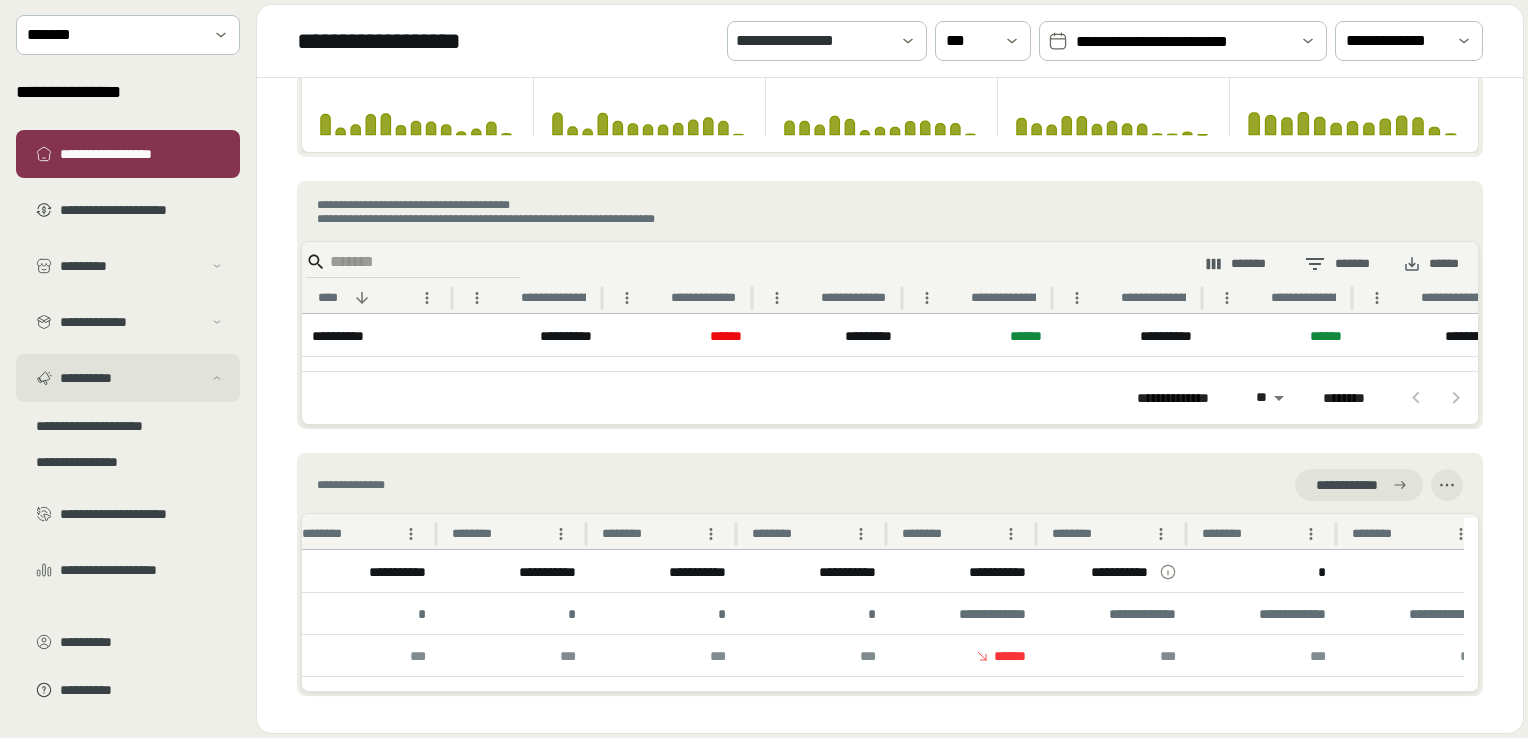 scroll, scrollTop: 66, scrollLeft: 0, axis: vertical 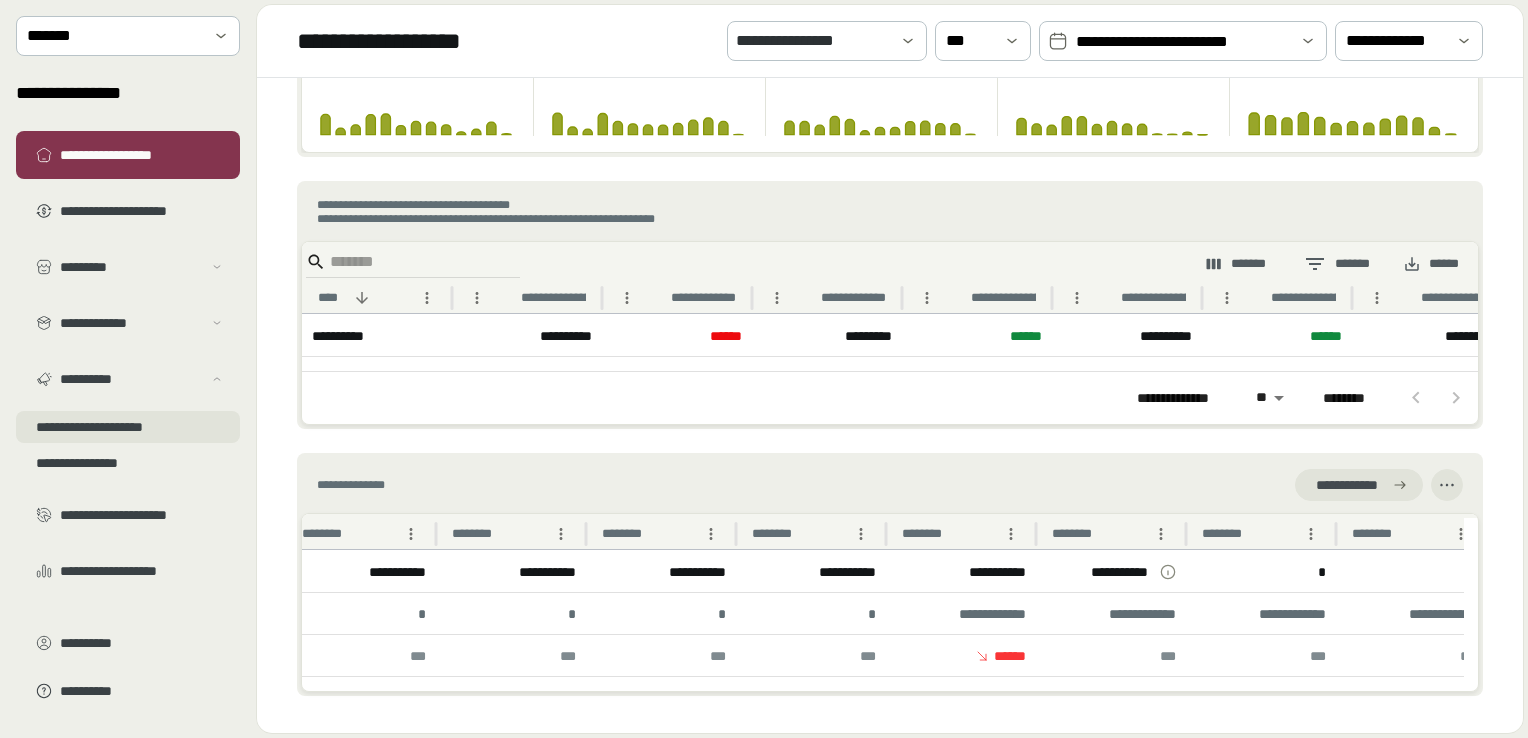 click on "**********" at bounding box center (128, 427) 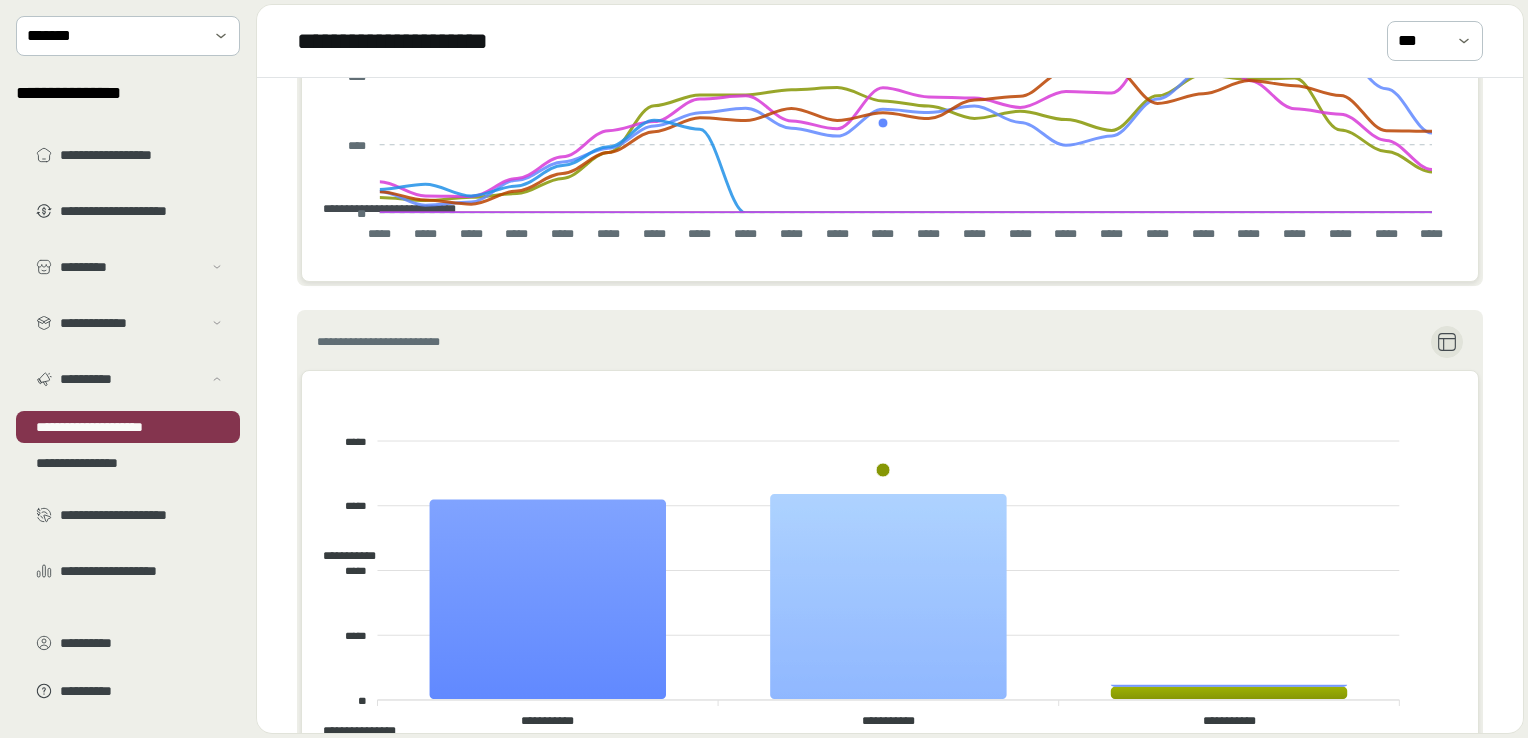 scroll, scrollTop: 1088, scrollLeft: 0, axis: vertical 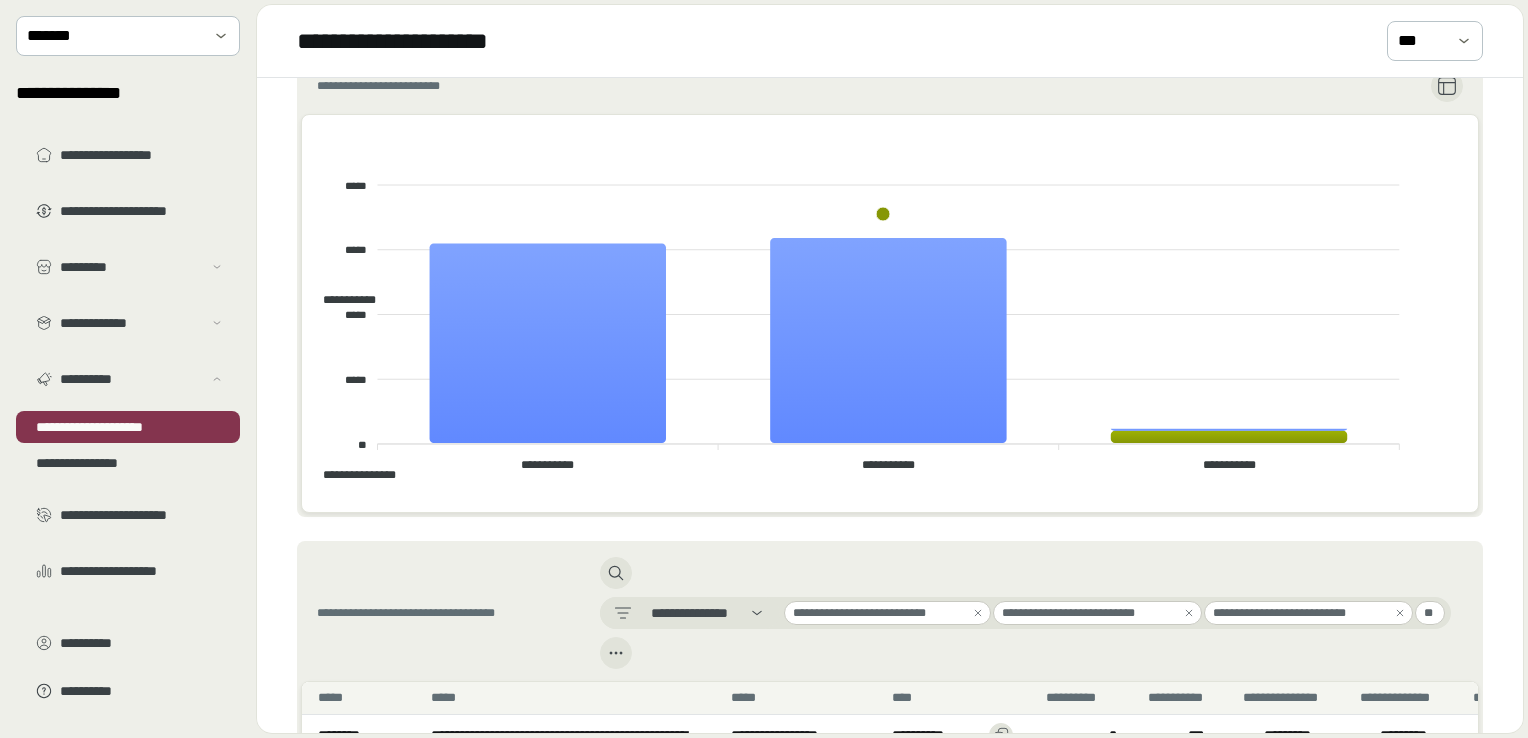 click on "**********" at bounding box center (890, 313) 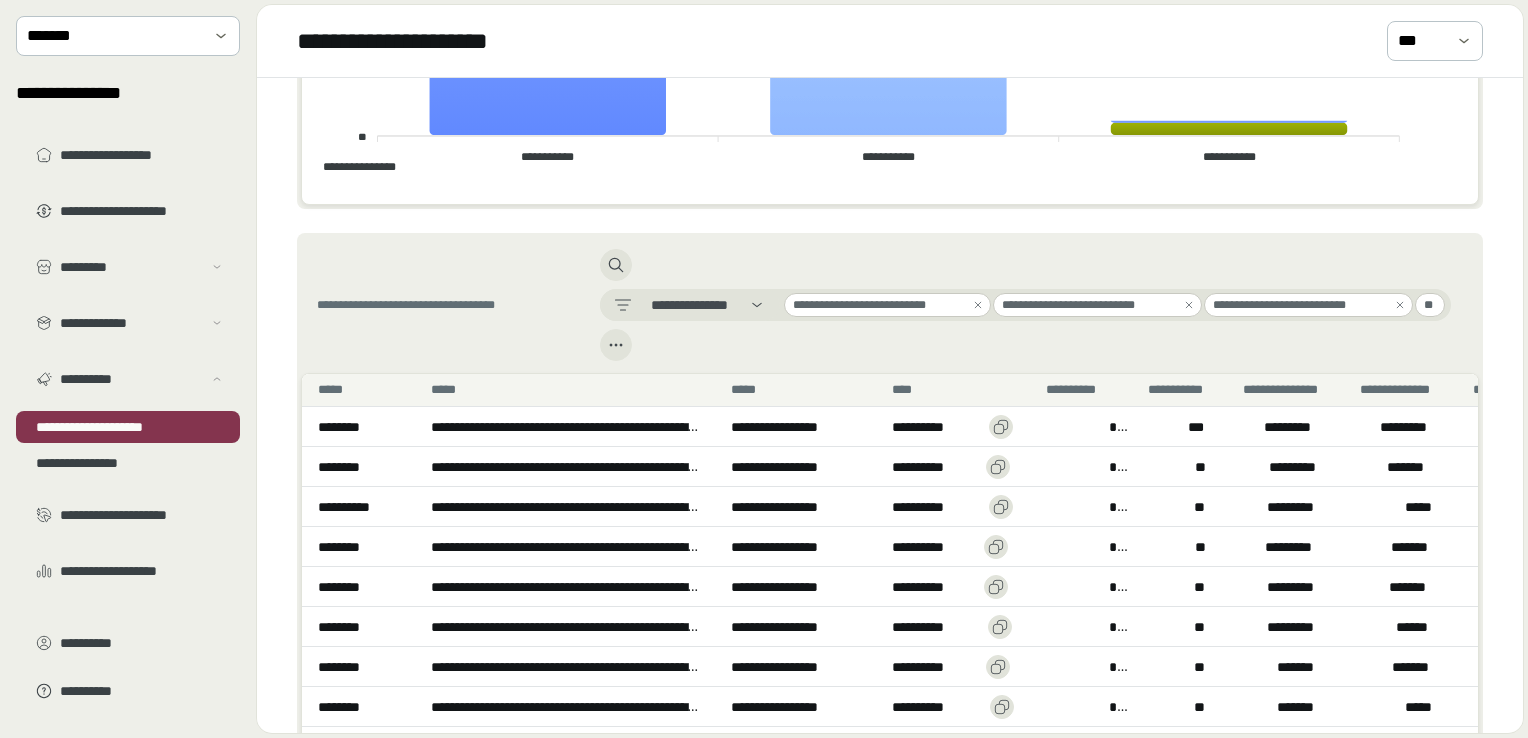 scroll, scrollTop: 1398, scrollLeft: 0, axis: vertical 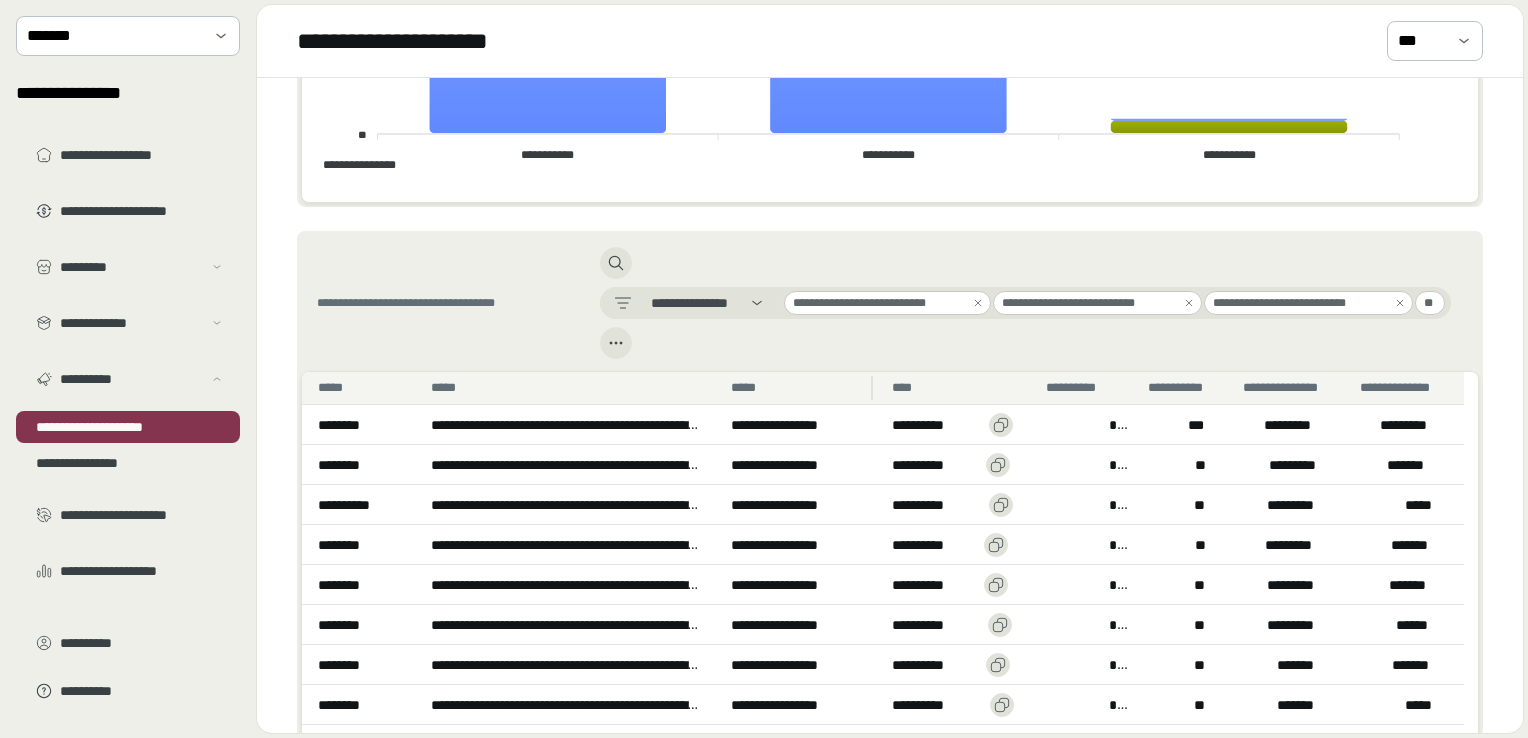 drag, startPoint x: 710, startPoint y: 409, endPoint x: 777, endPoint y: 406, distance: 67.06713 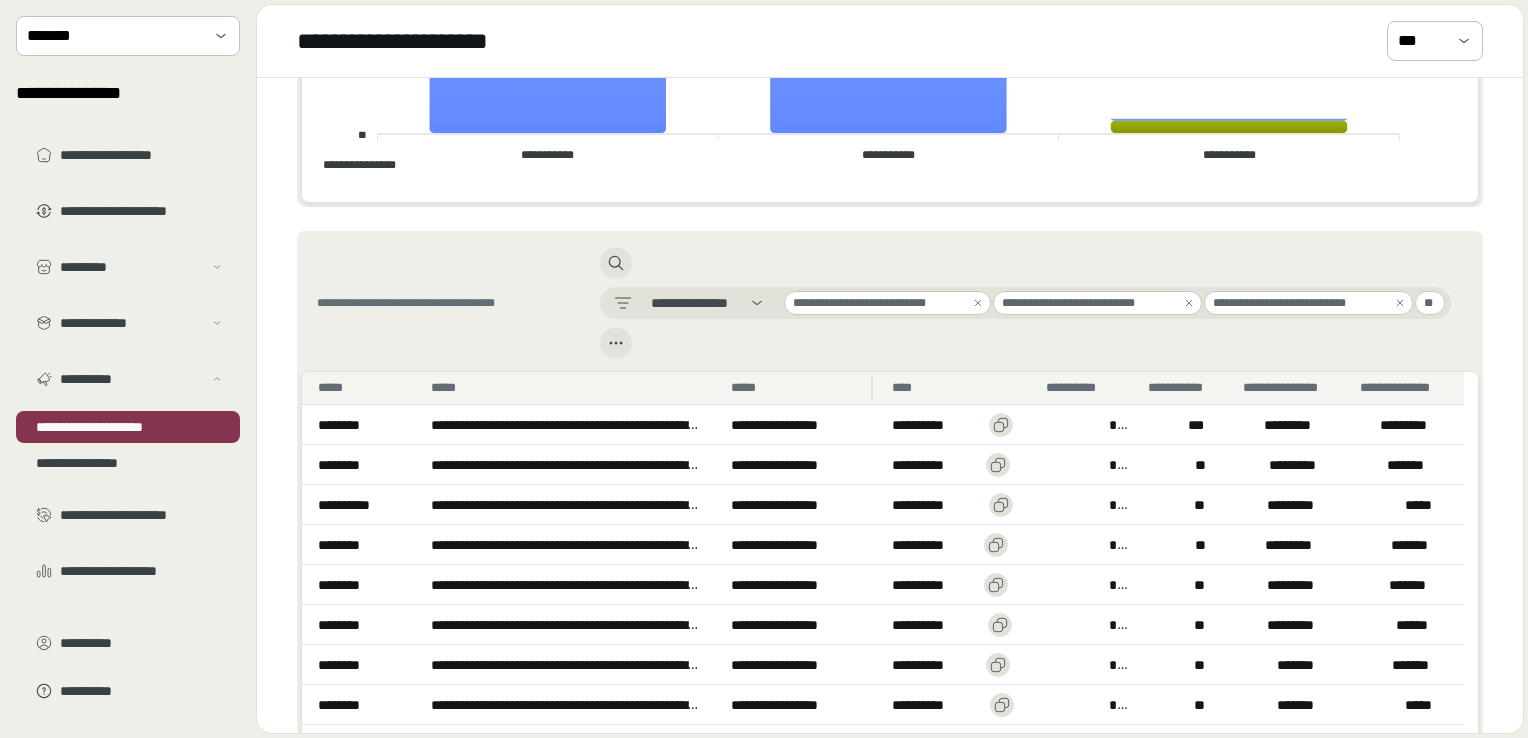 drag, startPoint x: 709, startPoint y: 411, endPoint x: 780, endPoint y: 411, distance: 71 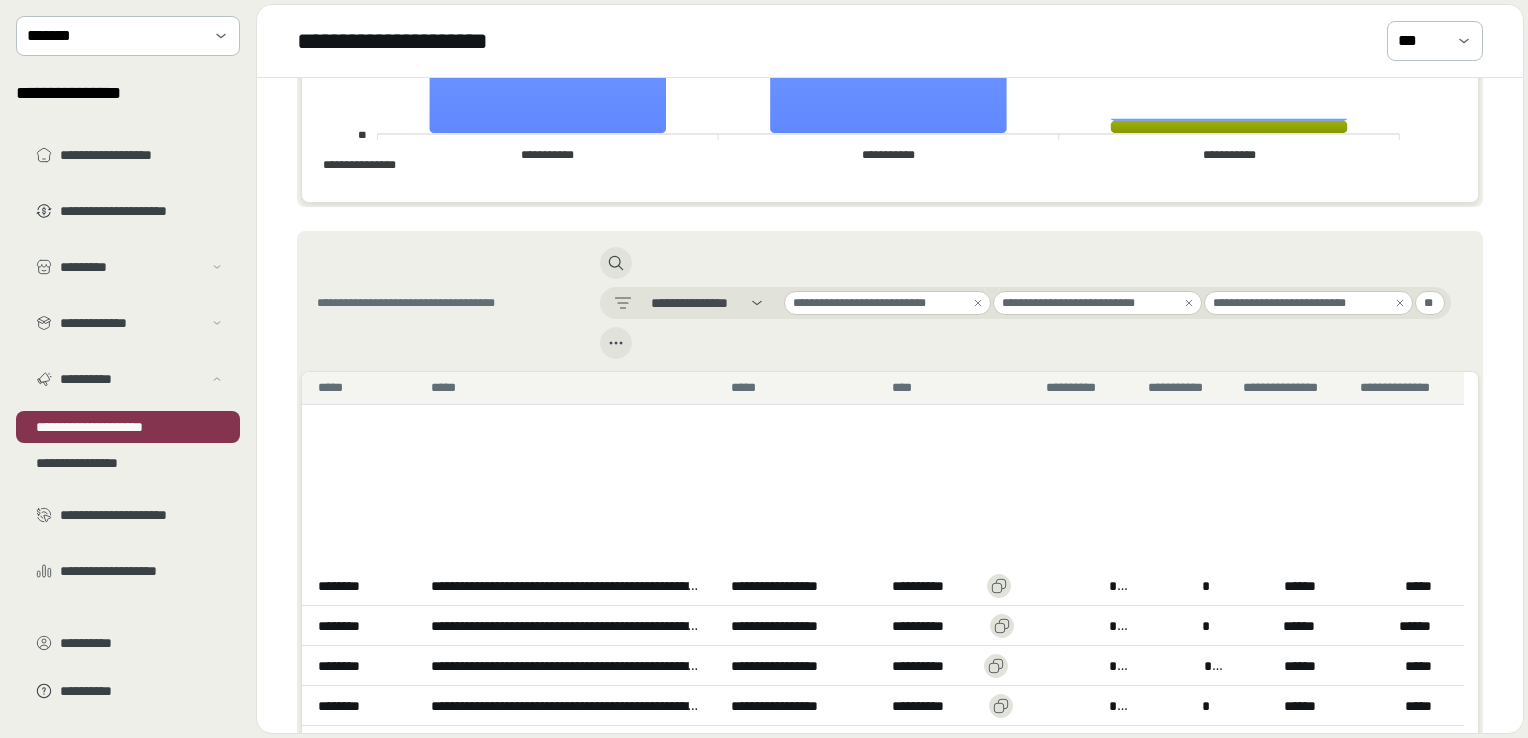 scroll, scrollTop: 1709, scrollLeft: 0, axis: vertical 